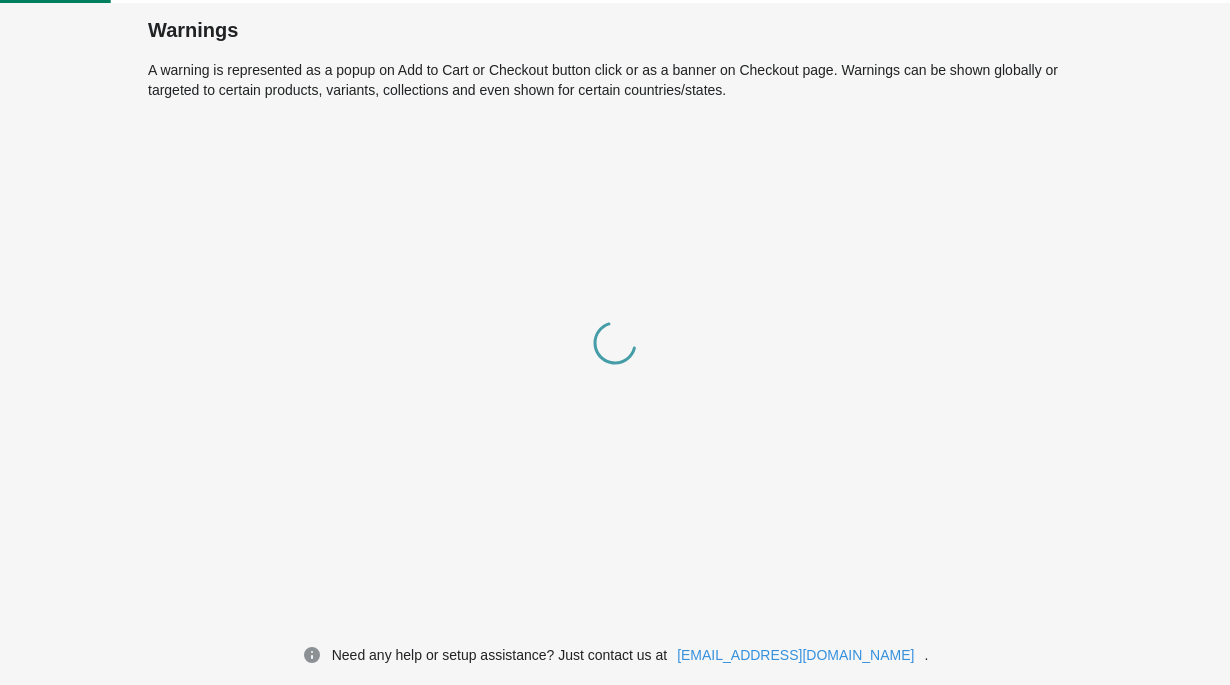 scroll, scrollTop: 0, scrollLeft: 0, axis: both 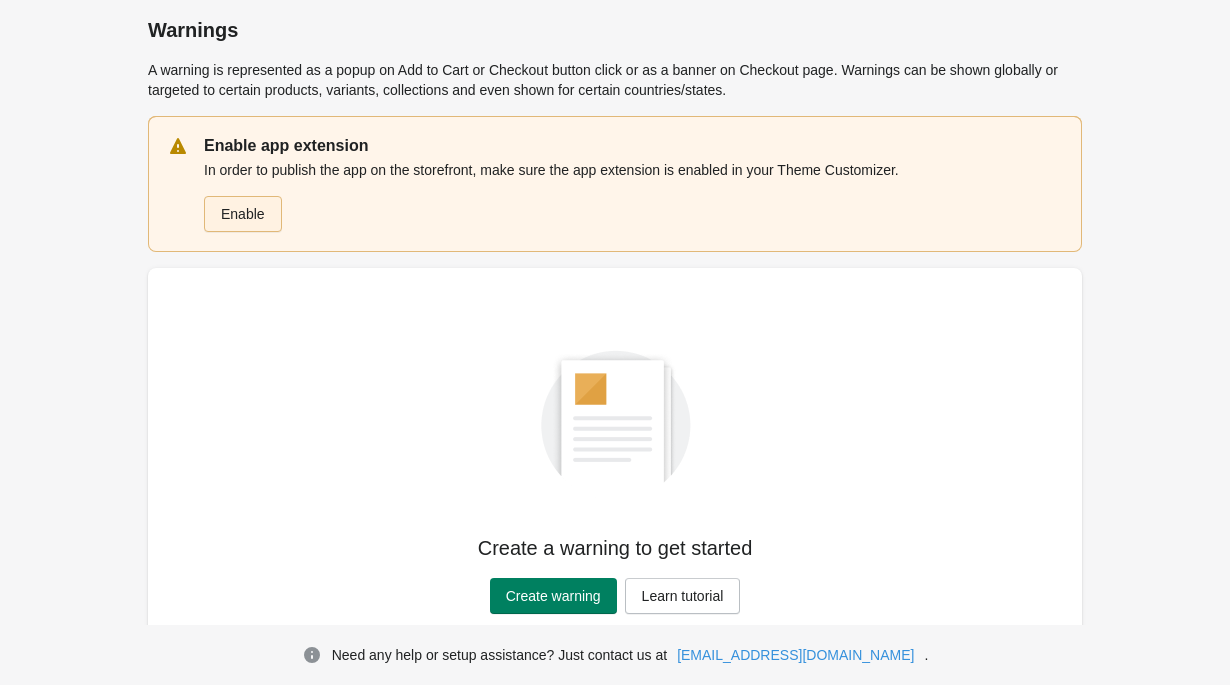 click on "Enable" at bounding box center (243, 214) 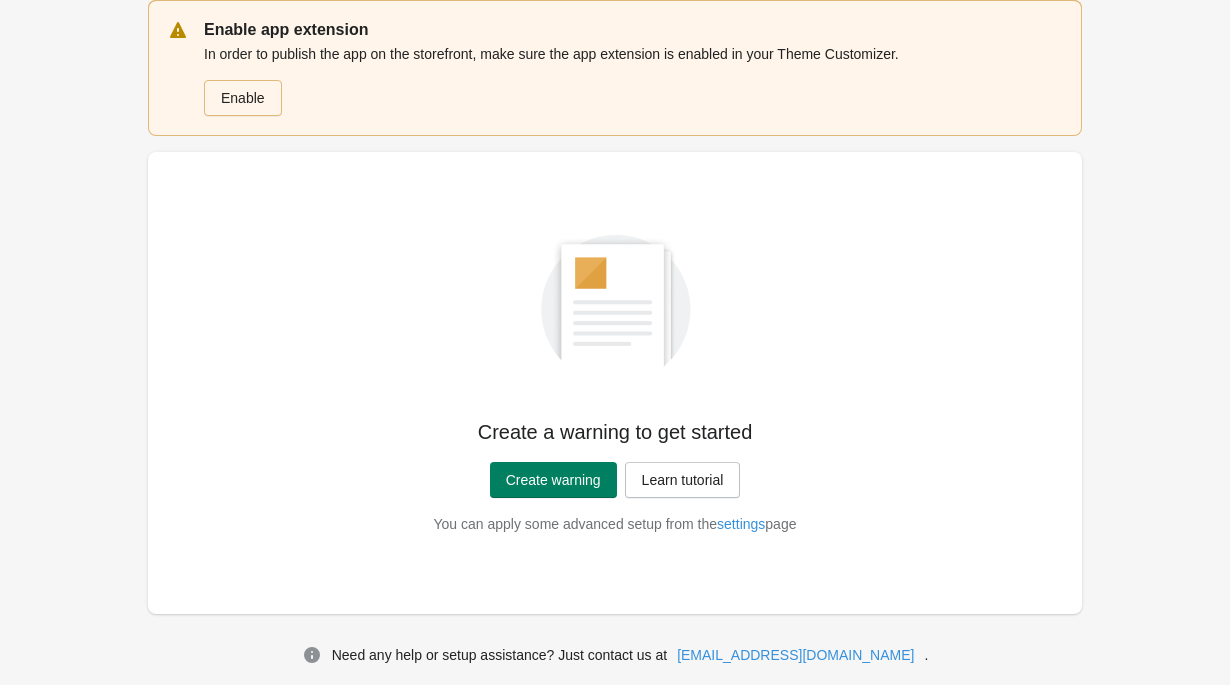 scroll, scrollTop: 131, scrollLeft: 0, axis: vertical 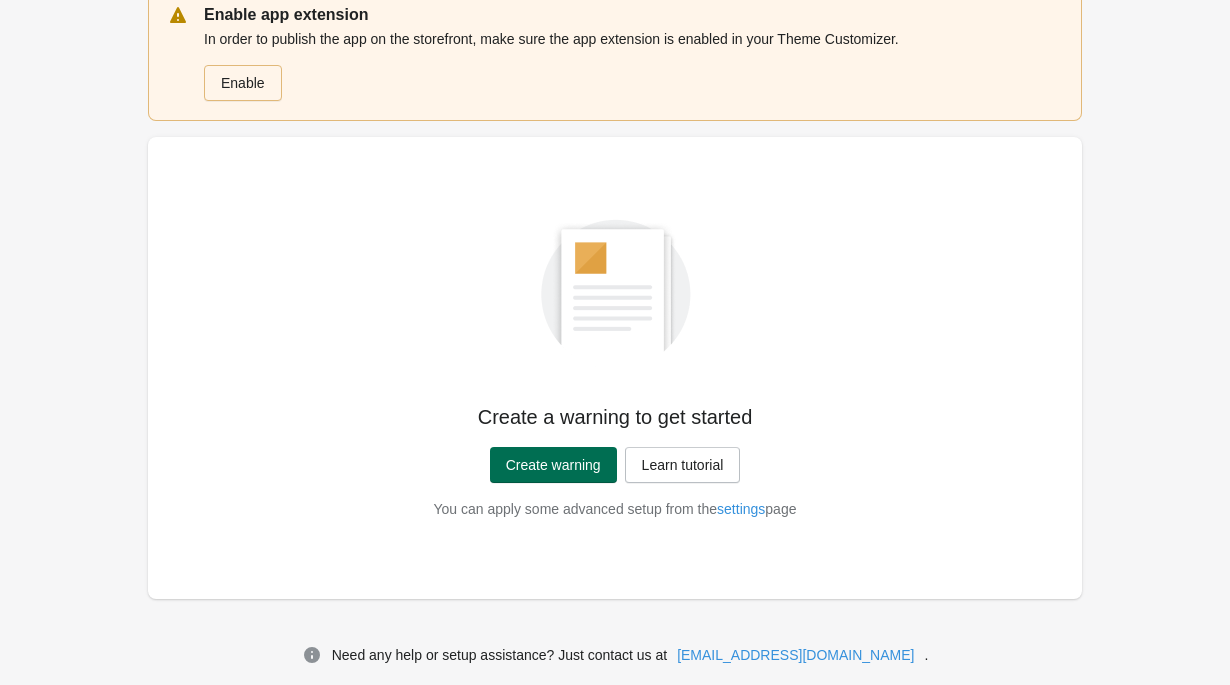 click on "Create warning" at bounding box center (553, 465) 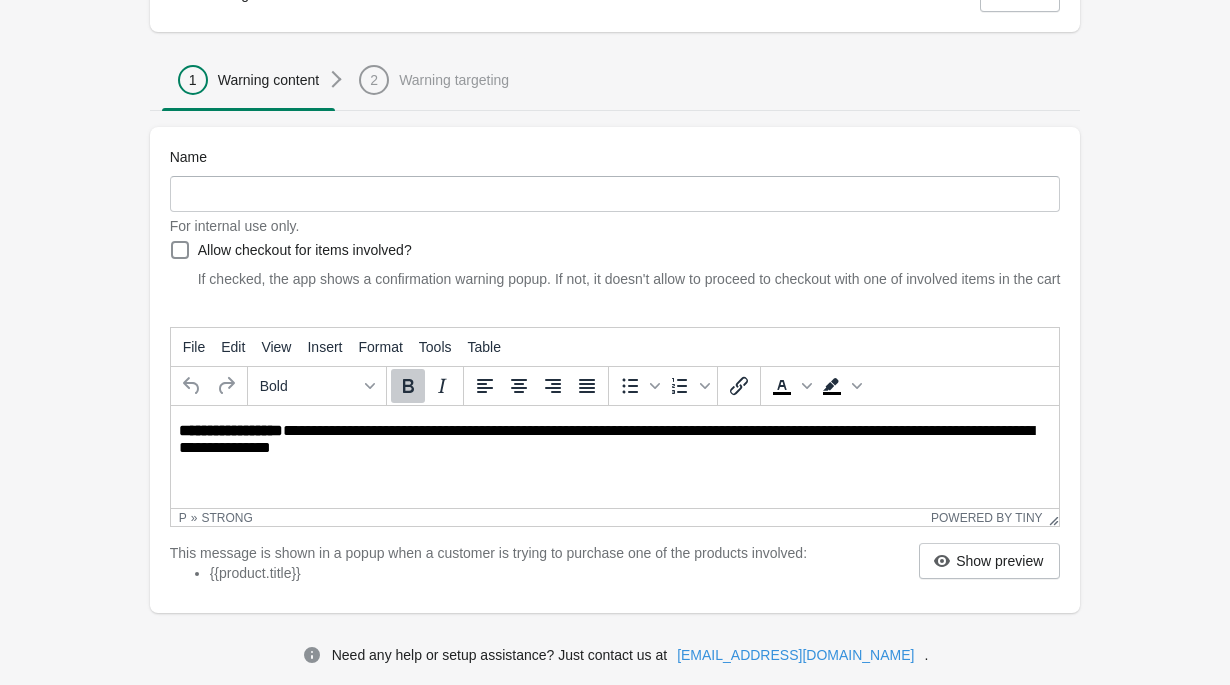 scroll, scrollTop: 171, scrollLeft: 0, axis: vertical 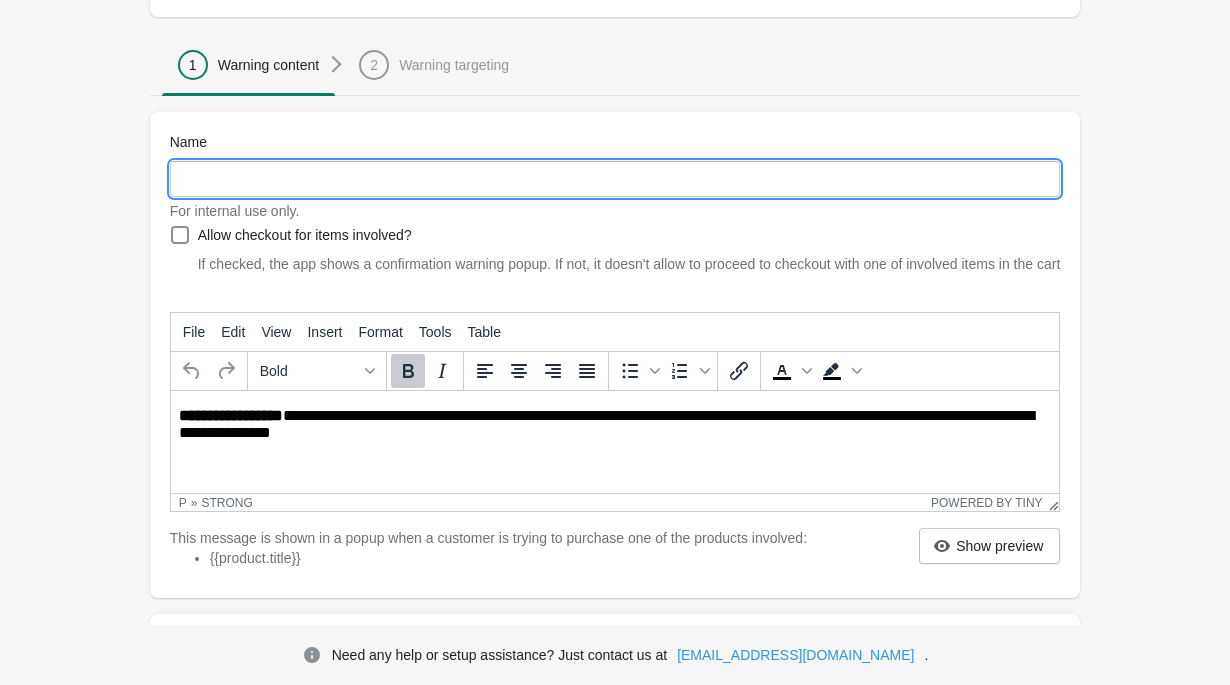 click on "Name" at bounding box center (615, 179) 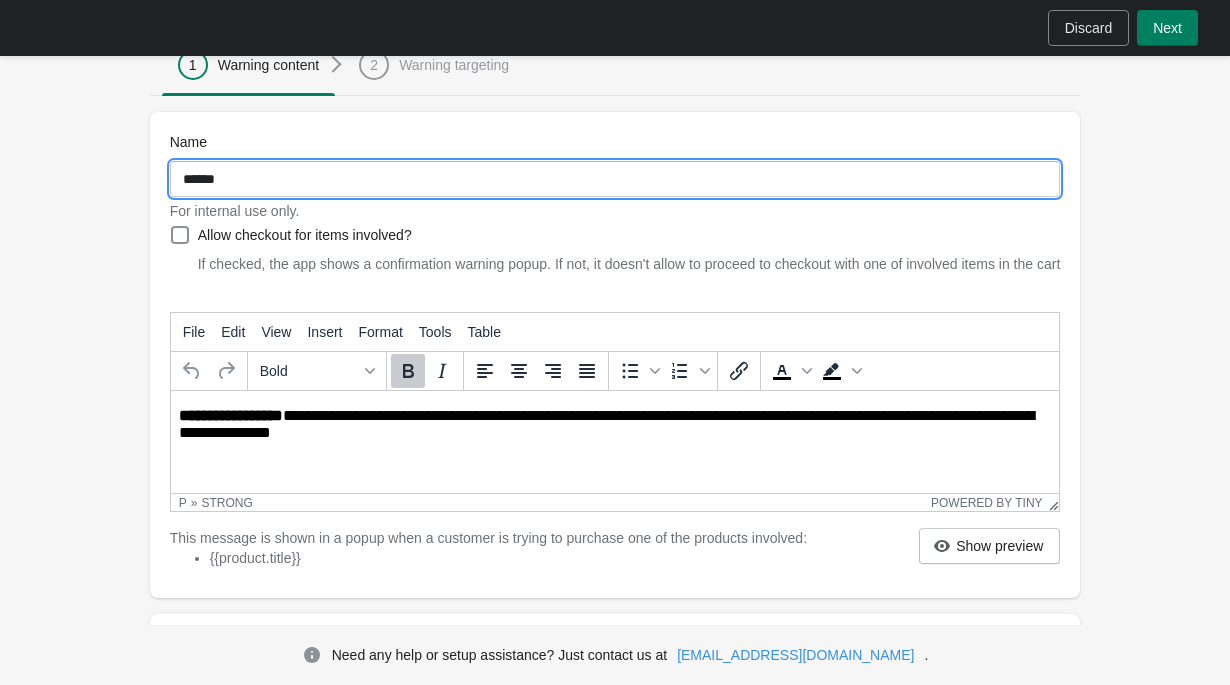 type on "*******" 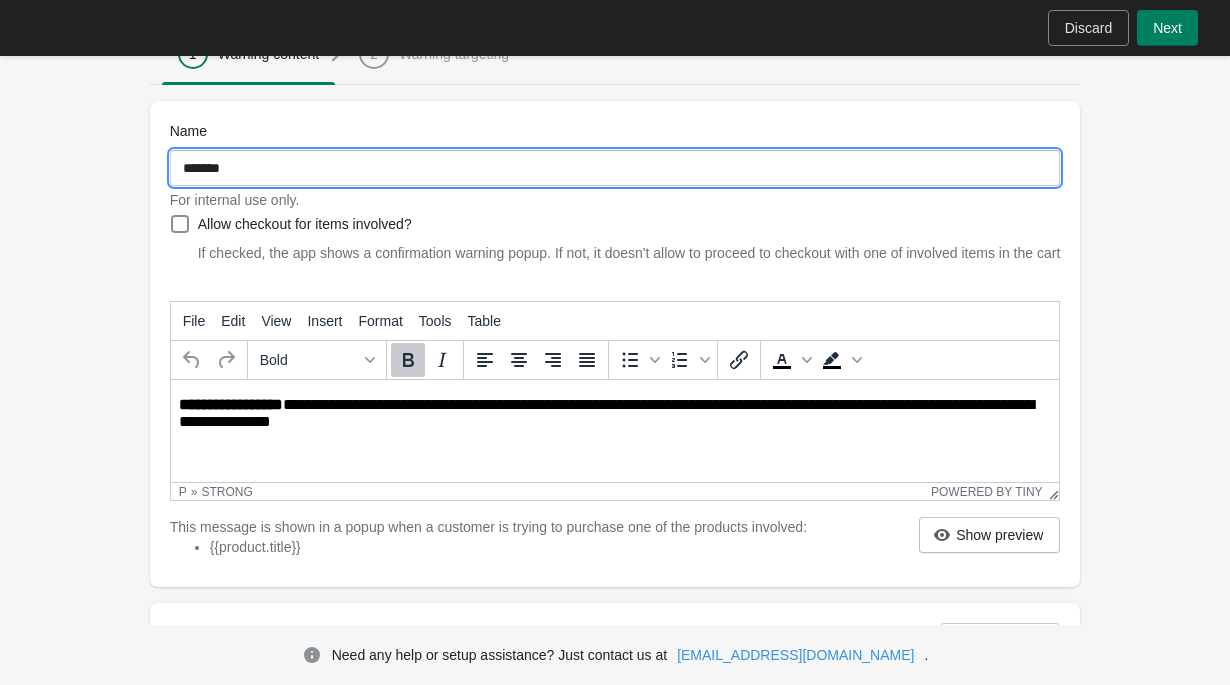 scroll, scrollTop: 89, scrollLeft: 0, axis: vertical 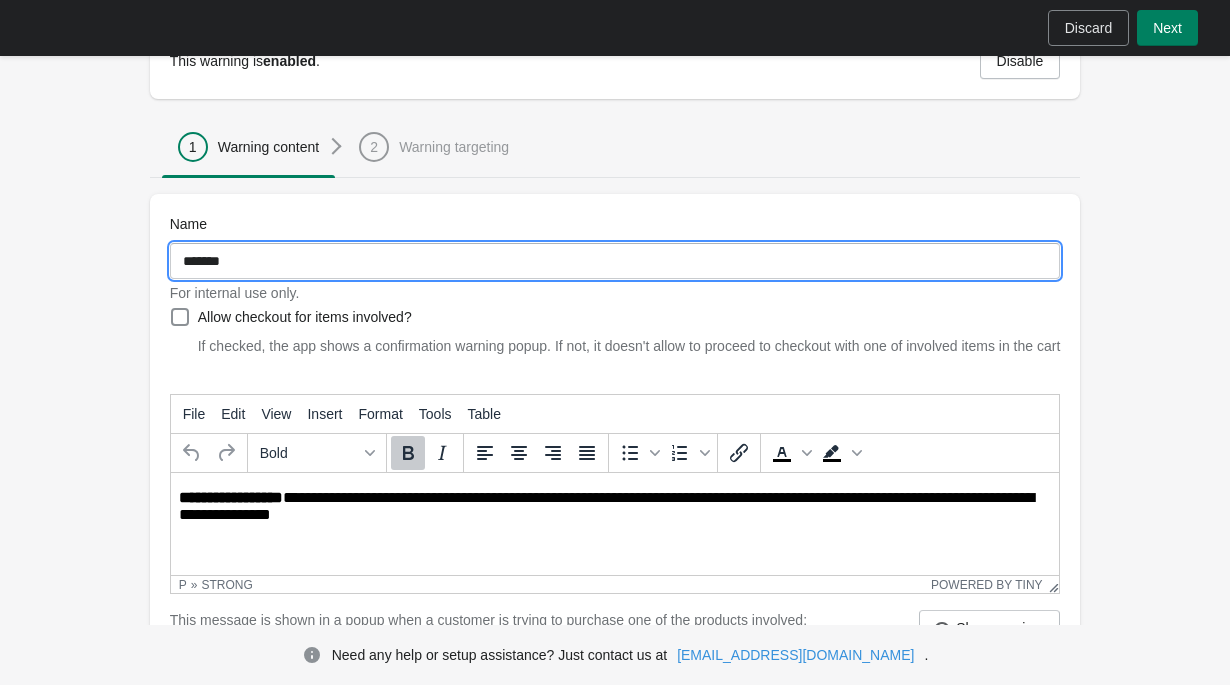 drag, startPoint x: 255, startPoint y: 257, endPoint x: 110, endPoint y: 253, distance: 145.05516 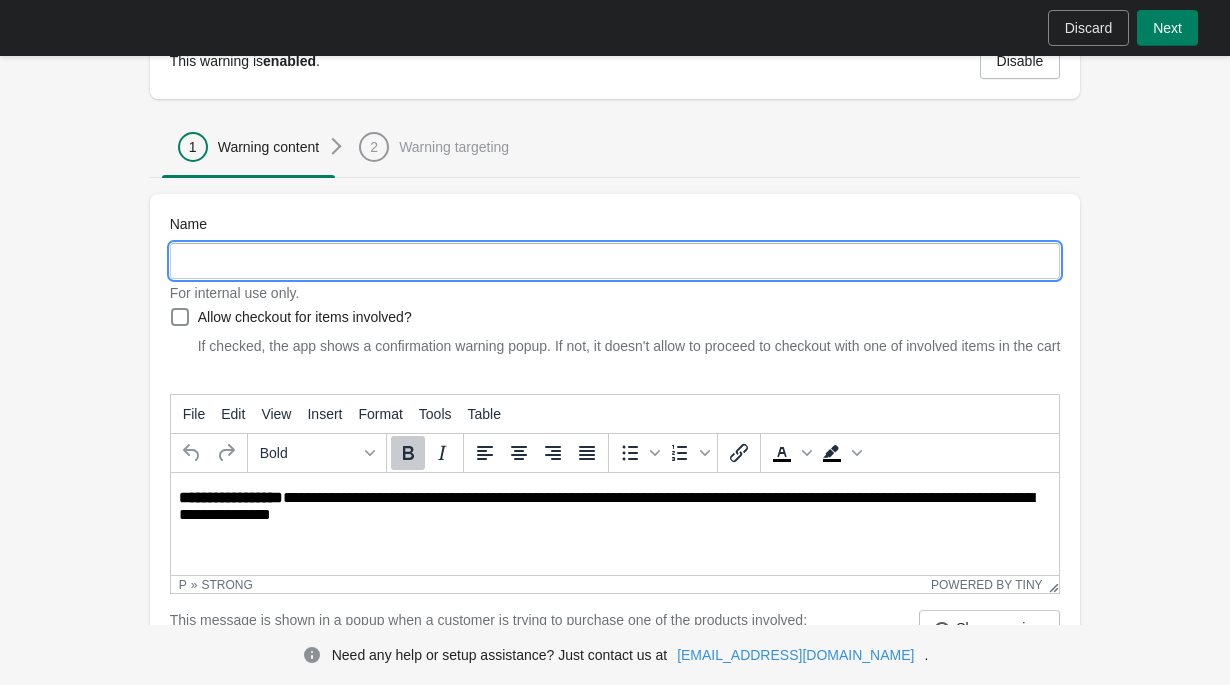 click on "**********" at bounding box center [615, 540] 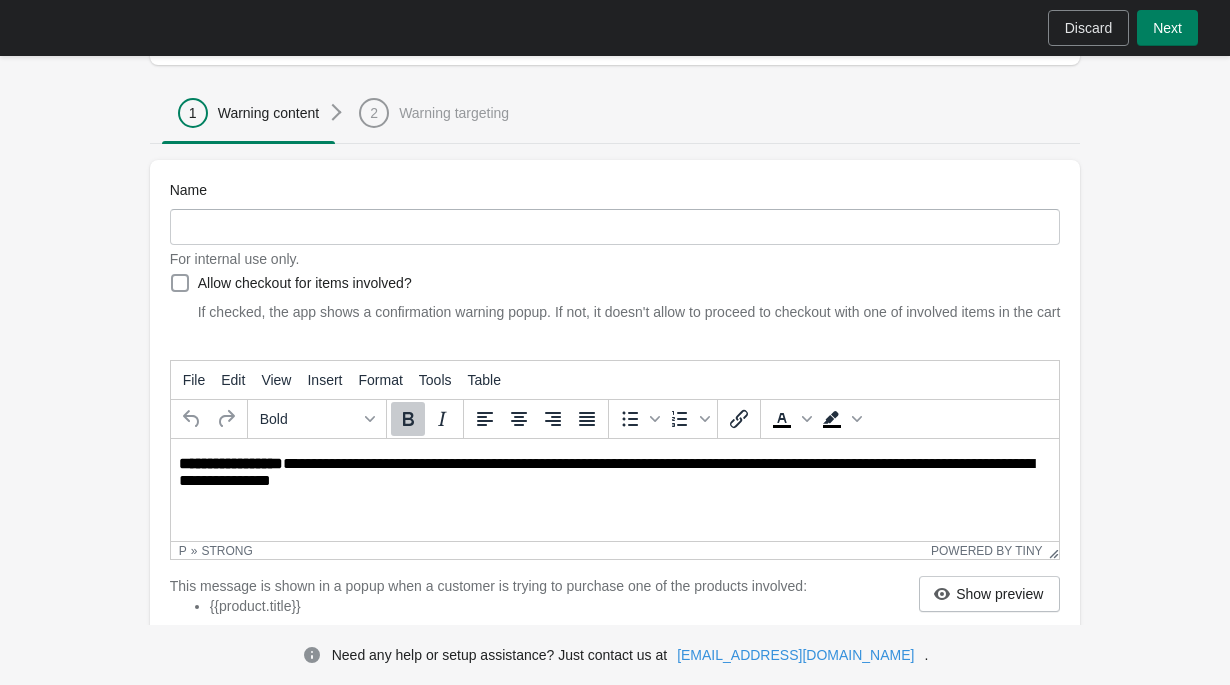 scroll, scrollTop: 143, scrollLeft: 0, axis: vertical 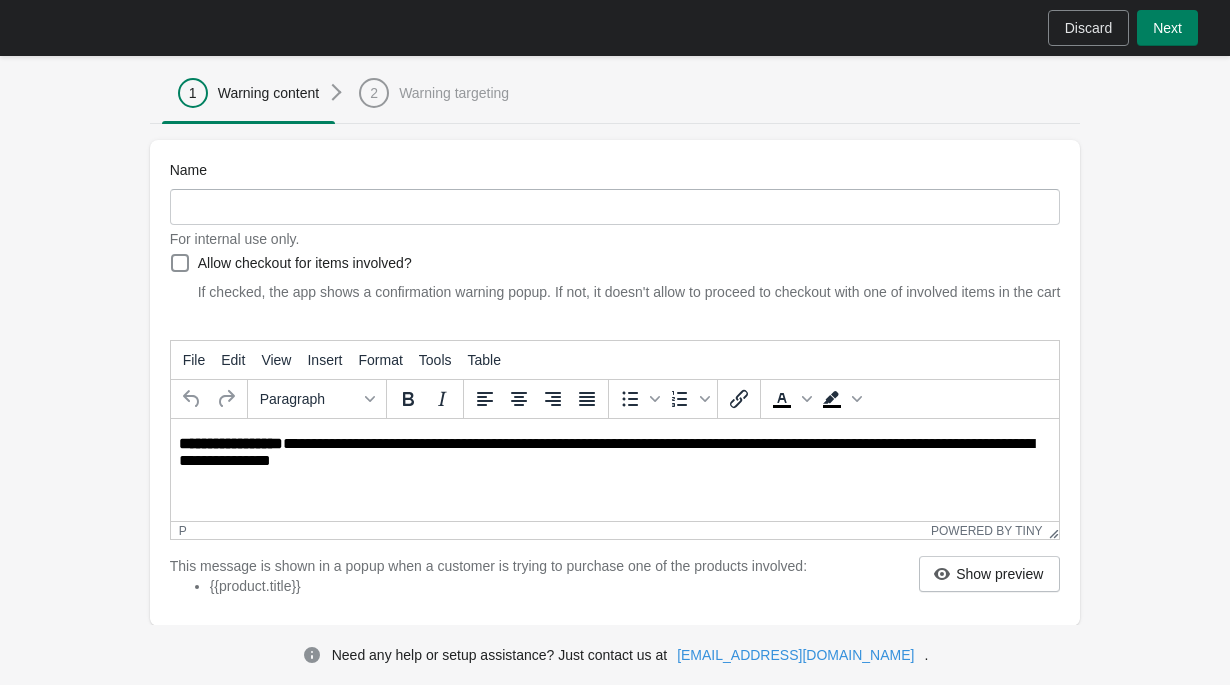 click on "**********" at bounding box center (616, 453) 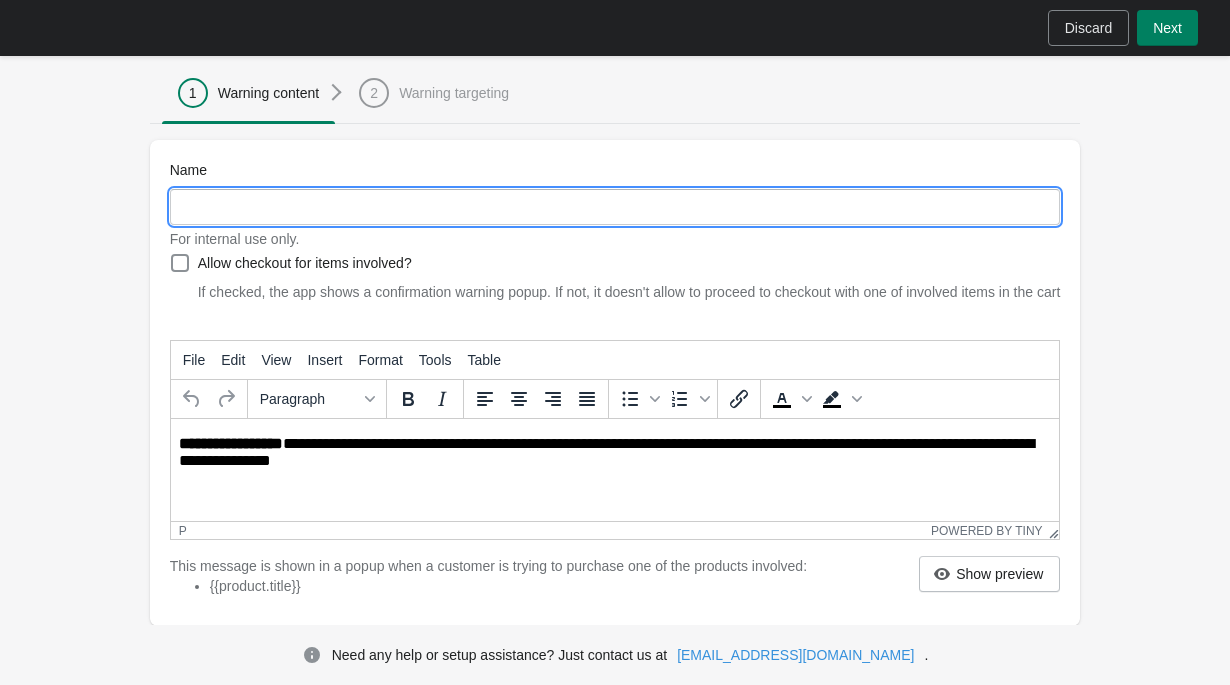 click on "Name" at bounding box center [615, 207] 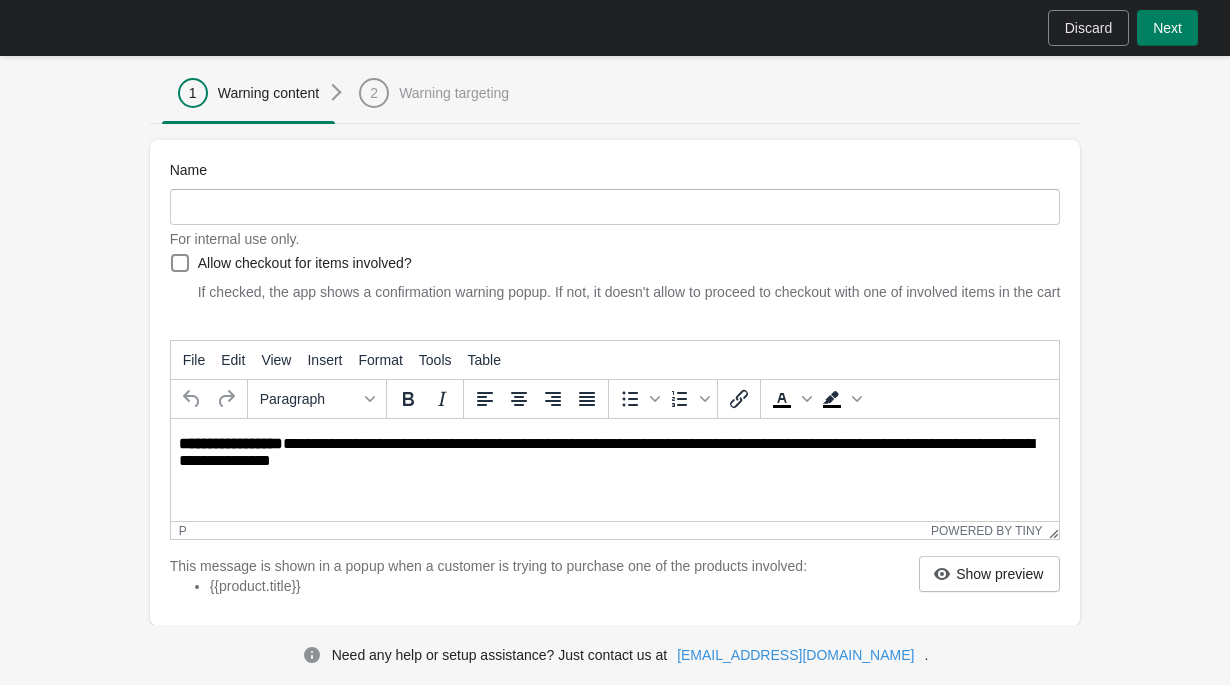 click on "Name" at bounding box center (615, 172) 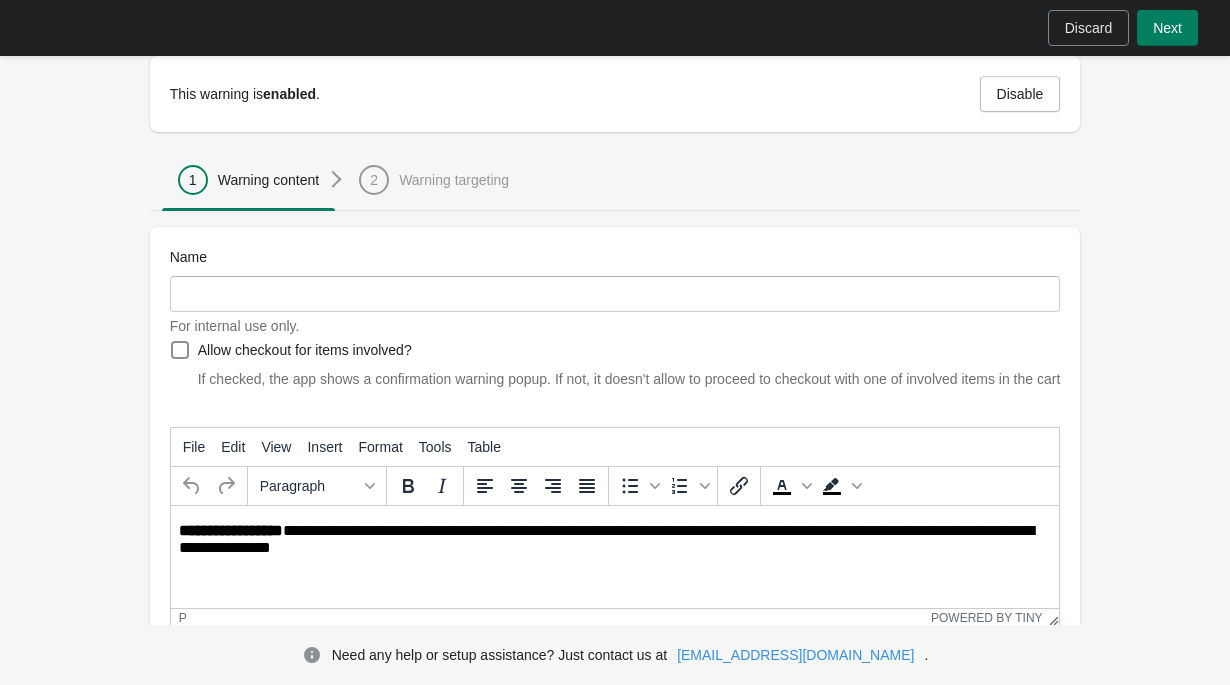 scroll, scrollTop: 61, scrollLeft: 0, axis: vertical 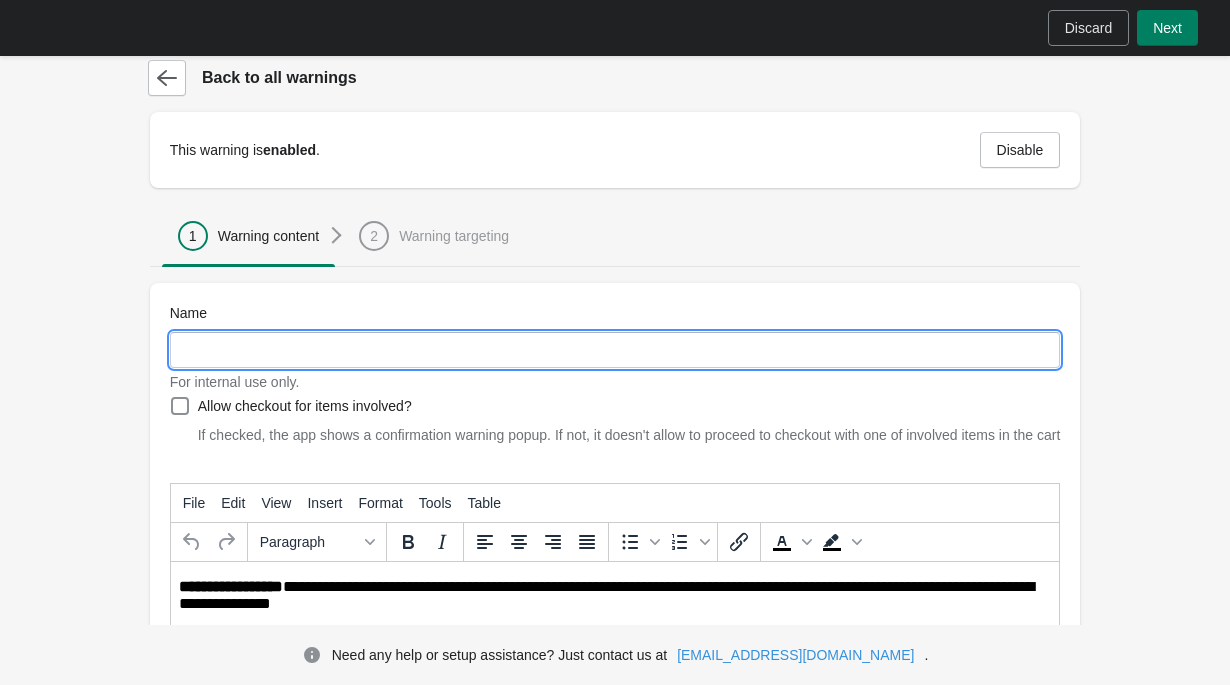 click on "Name" at bounding box center (615, 350) 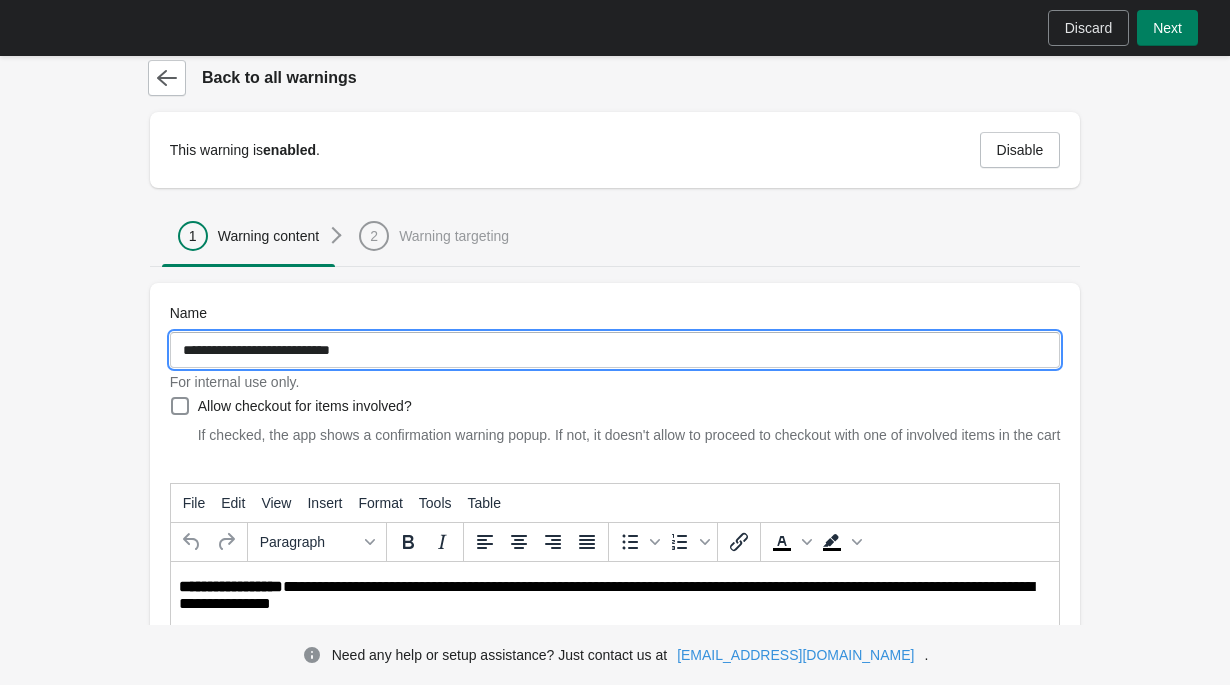 type on "**********" 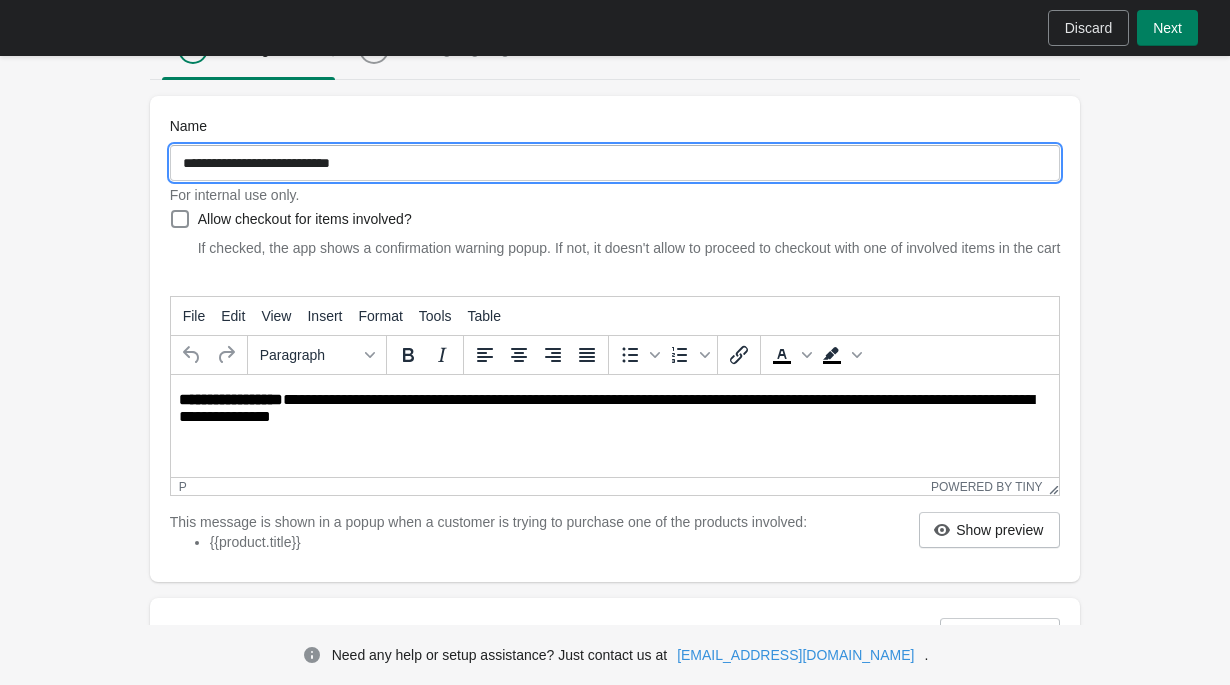 scroll, scrollTop: 196, scrollLeft: 0, axis: vertical 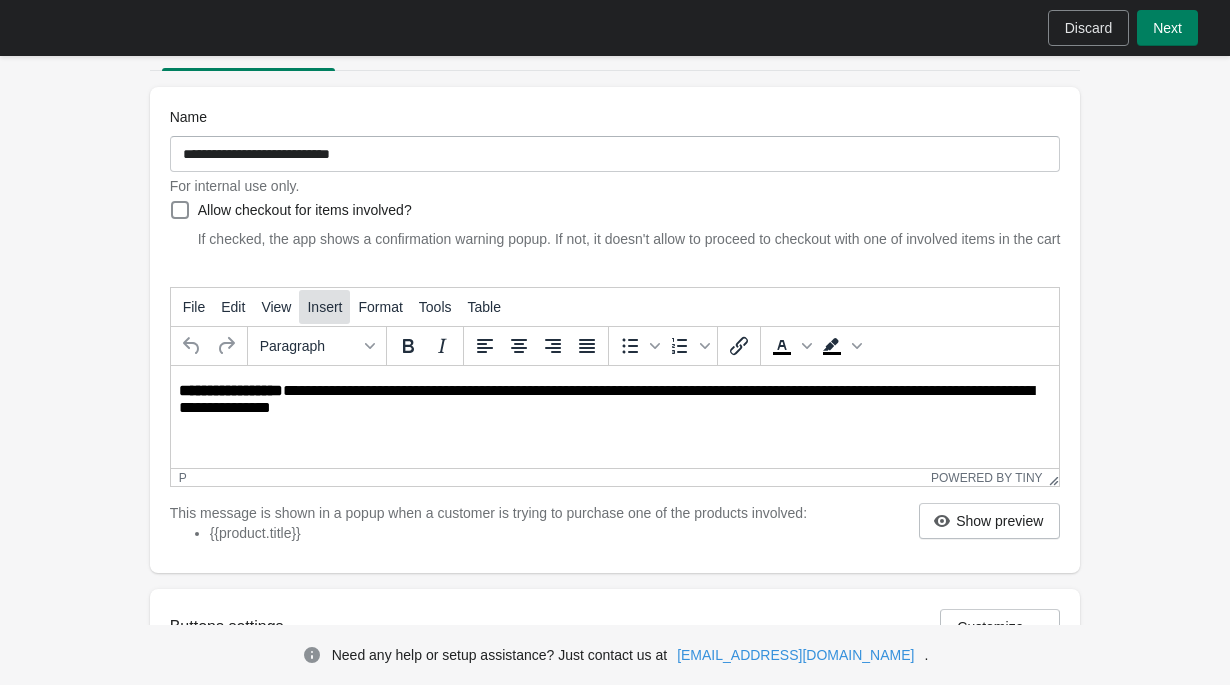 click on "Insert" at bounding box center (324, 307) 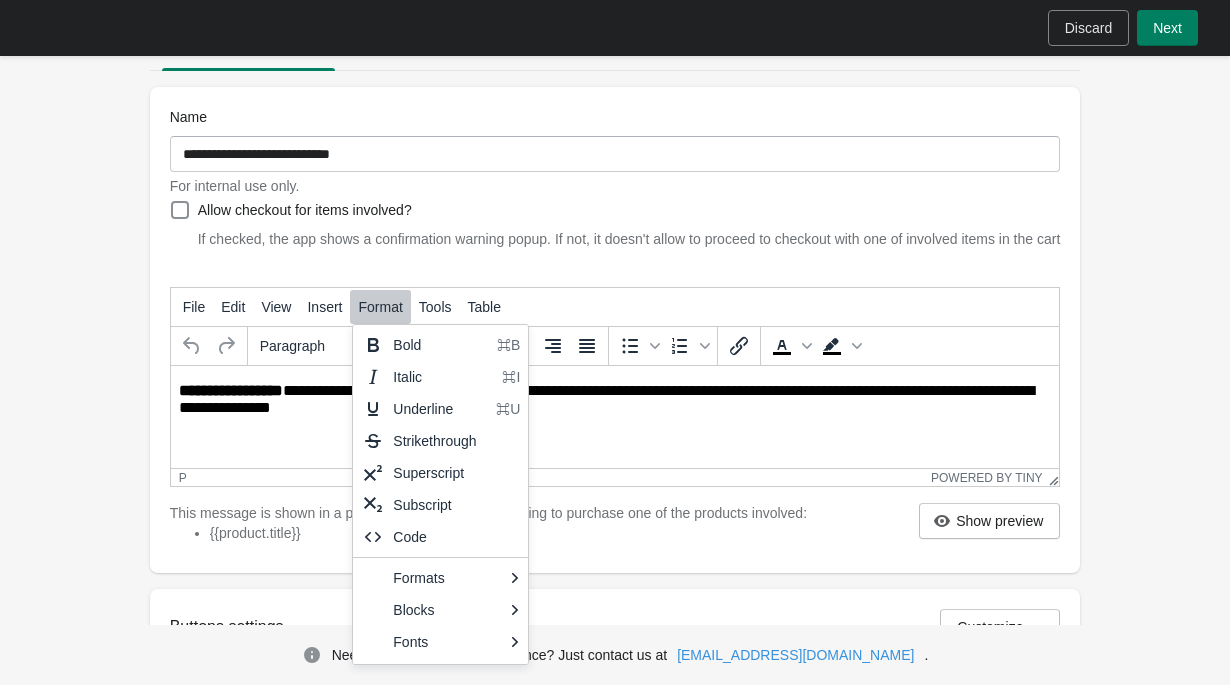 click on "**********" at bounding box center (615, 433) 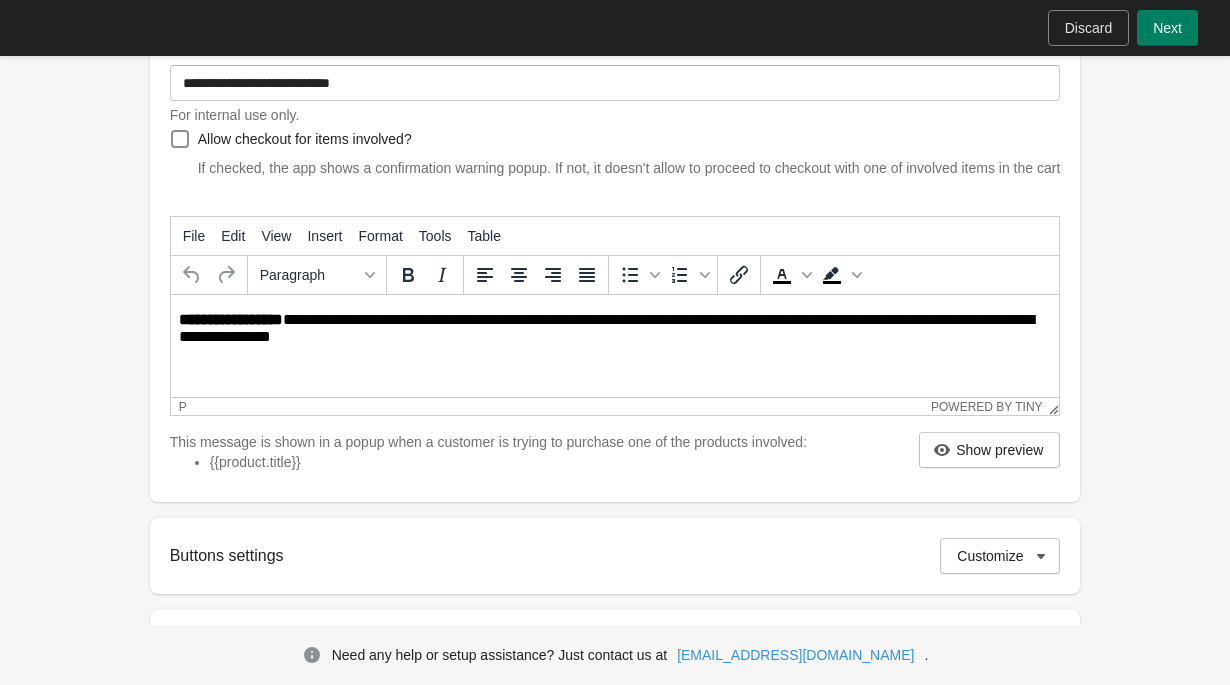 scroll, scrollTop: 276, scrollLeft: 0, axis: vertical 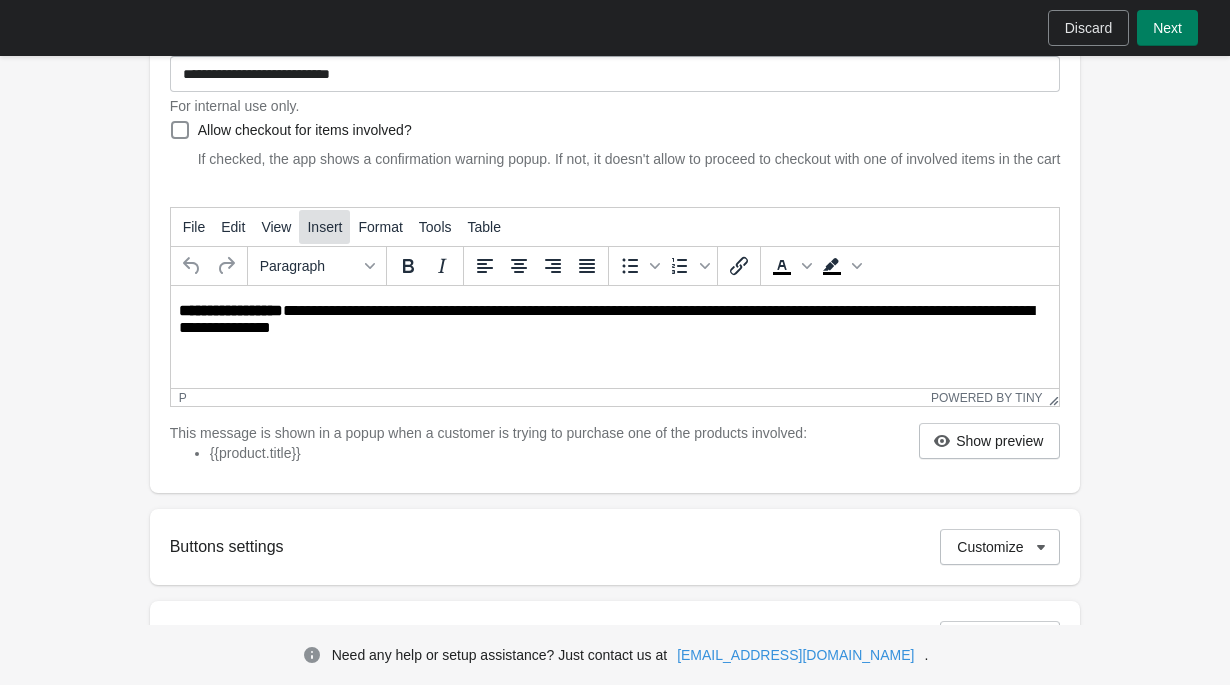 click on "Insert" at bounding box center (324, 227) 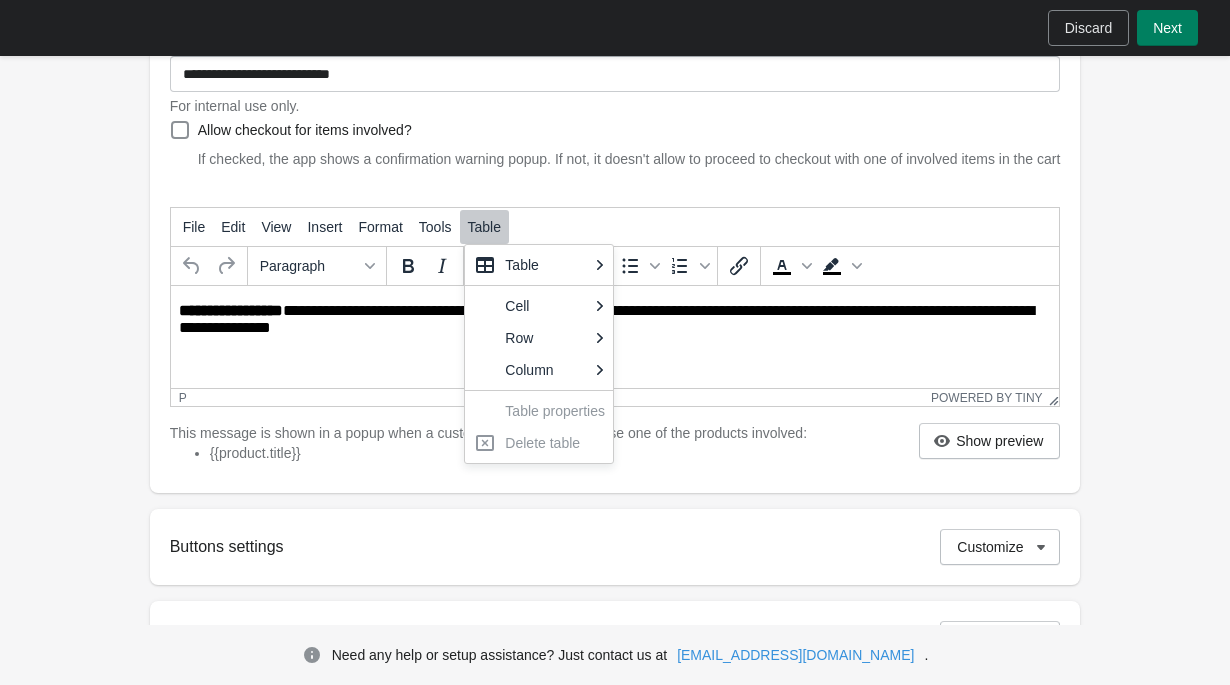 click on "**********" at bounding box center [615, 353] 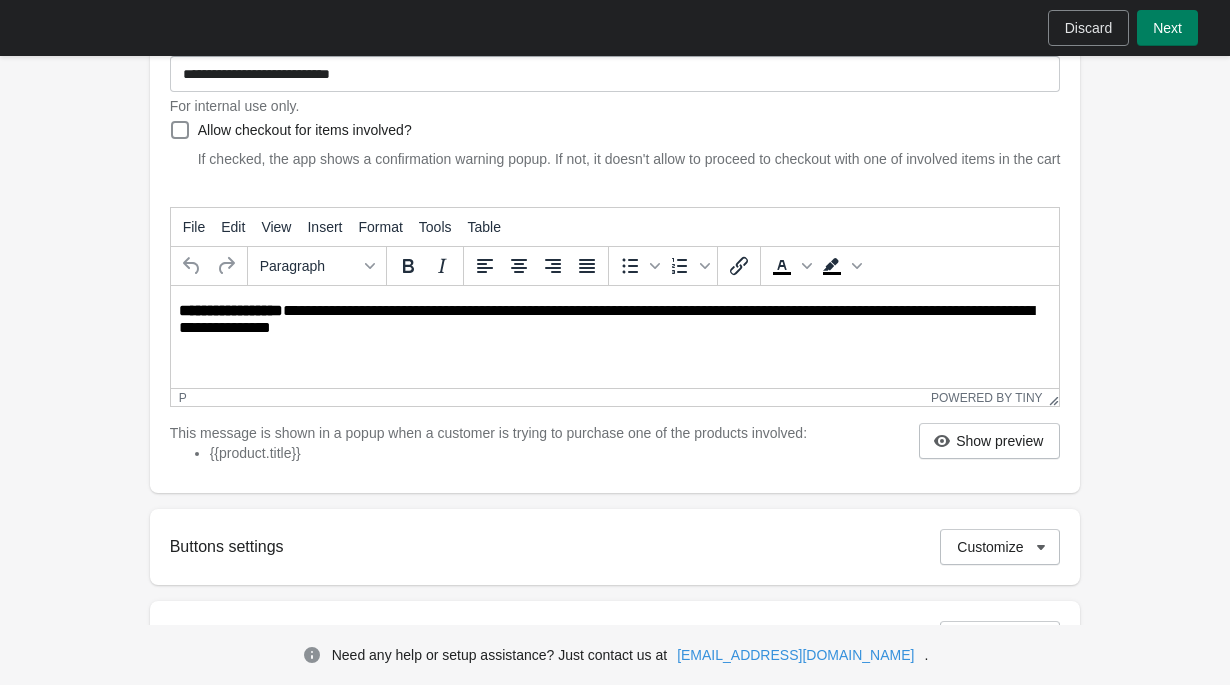 click on "**********" at bounding box center [616, 320] 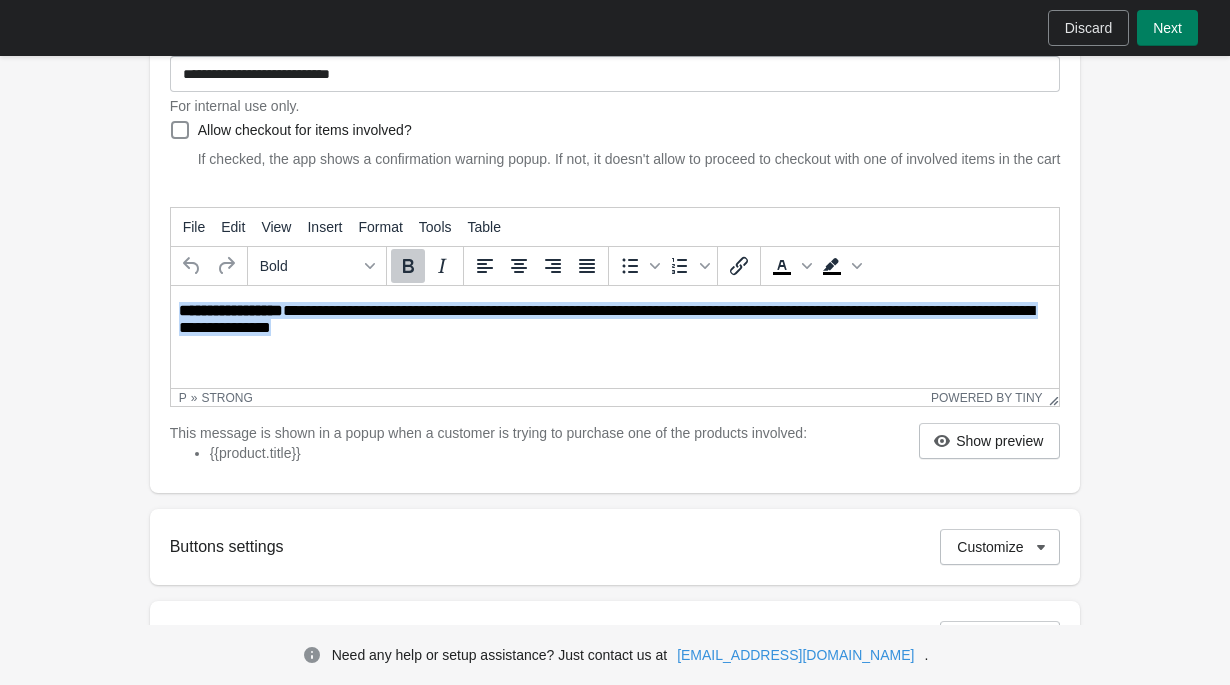 drag, startPoint x: 395, startPoint y: 336, endPoint x: 163, endPoint y: 305, distance: 234.06195 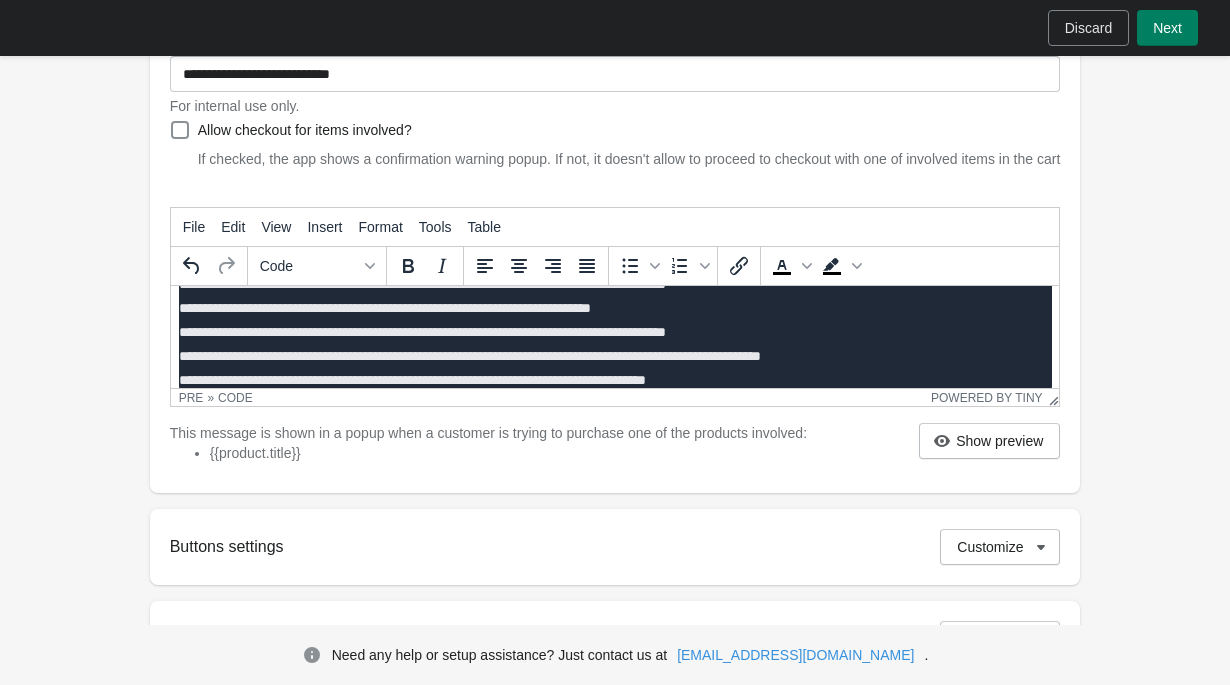scroll, scrollTop: 0, scrollLeft: 0, axis: both 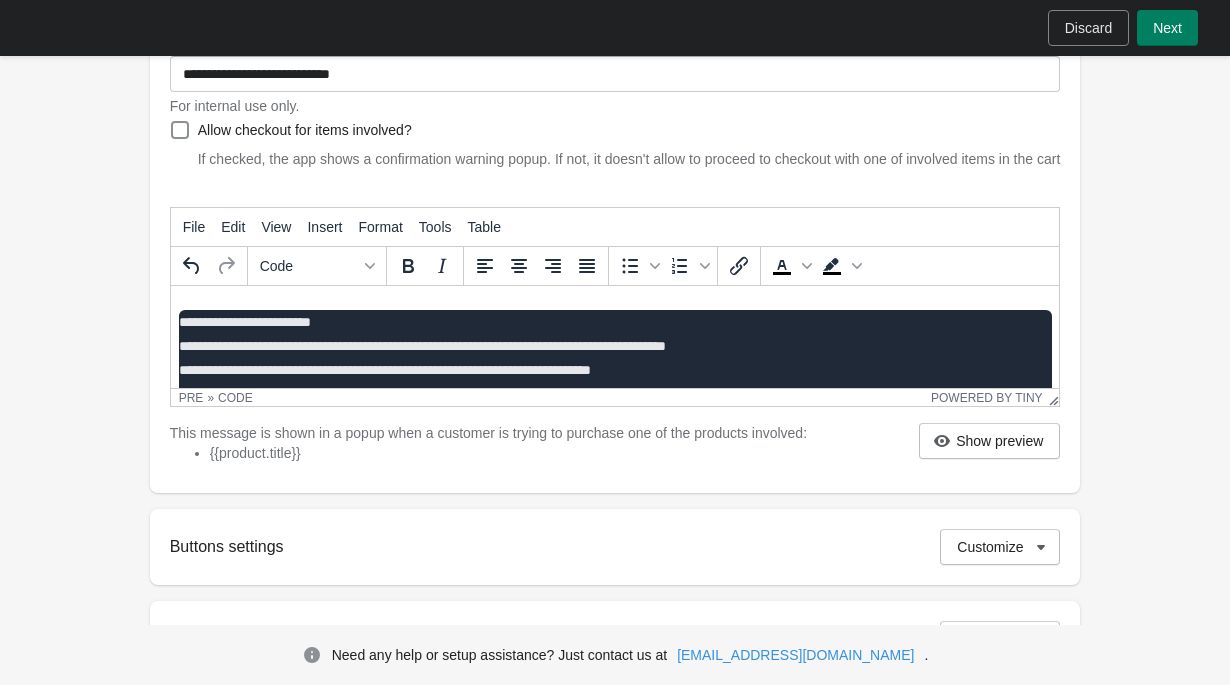 click on "**********" at bounding box center (614, 382) 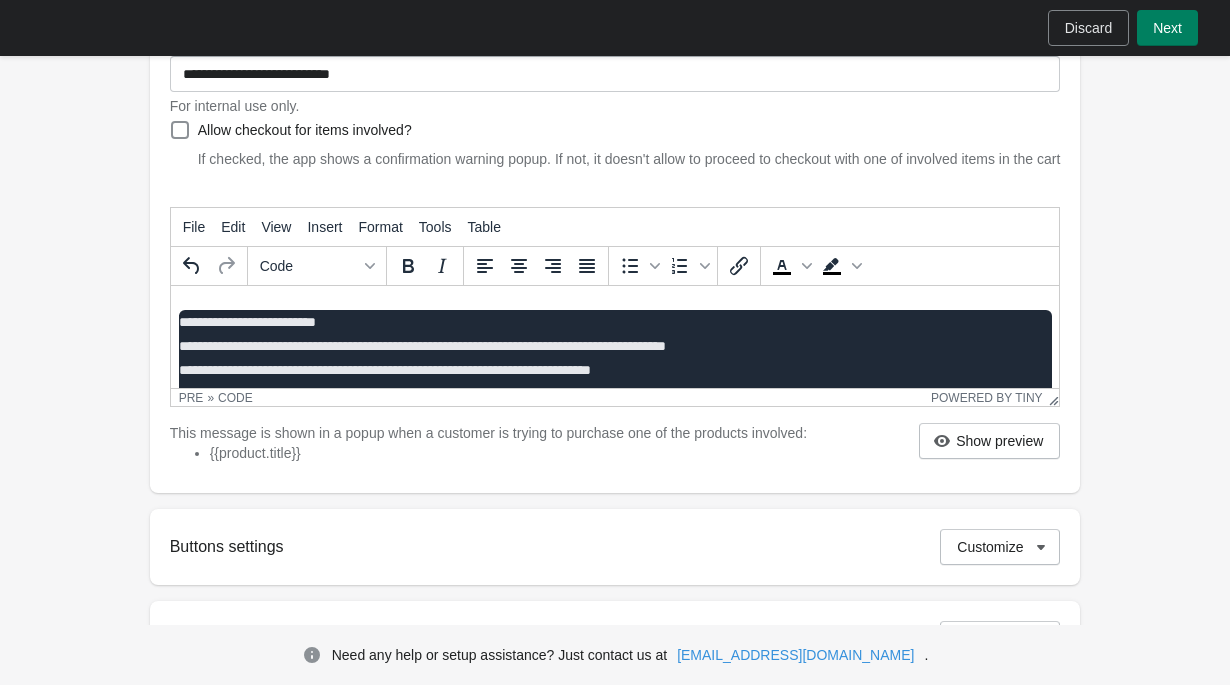 drag, startPoint x: 179, startPoint y: 303, endPoint x: 420, endPoint y: 375, distance: 251.52534 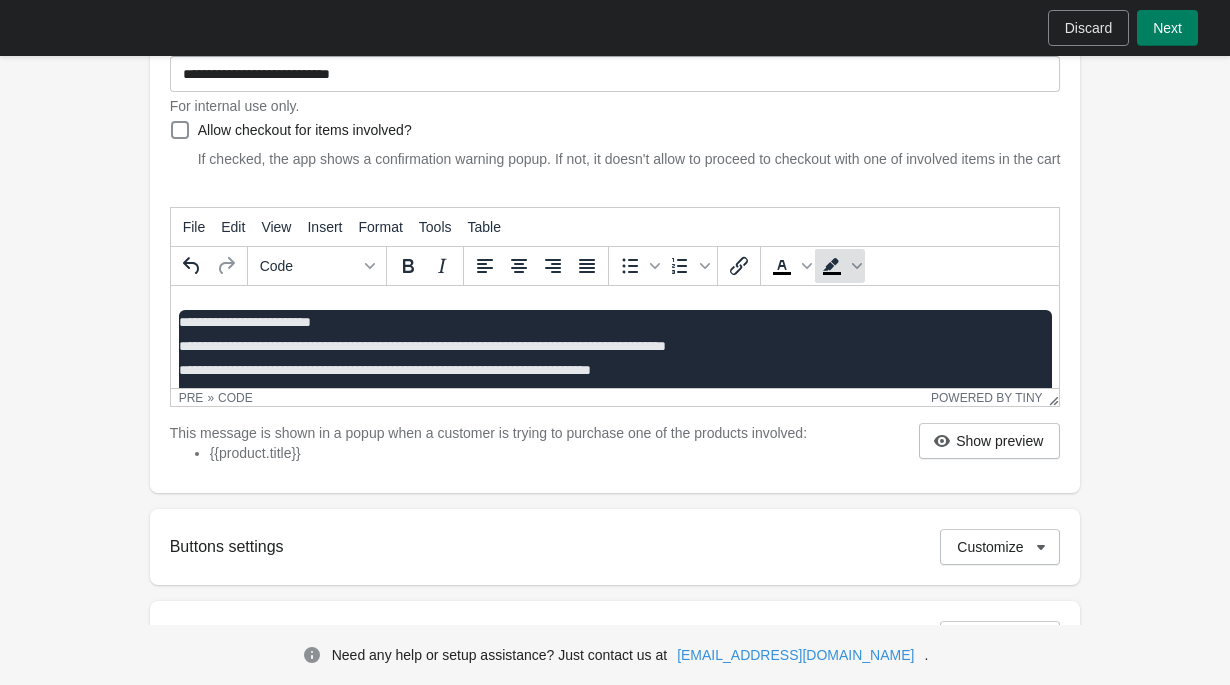 click 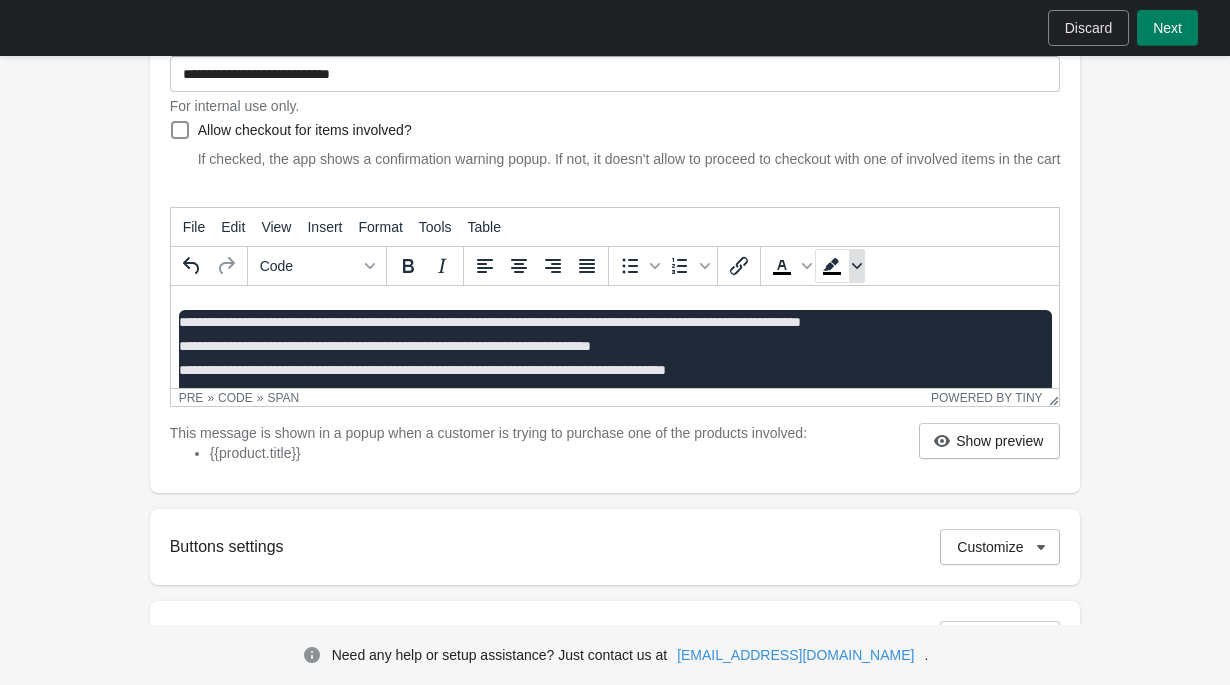 click 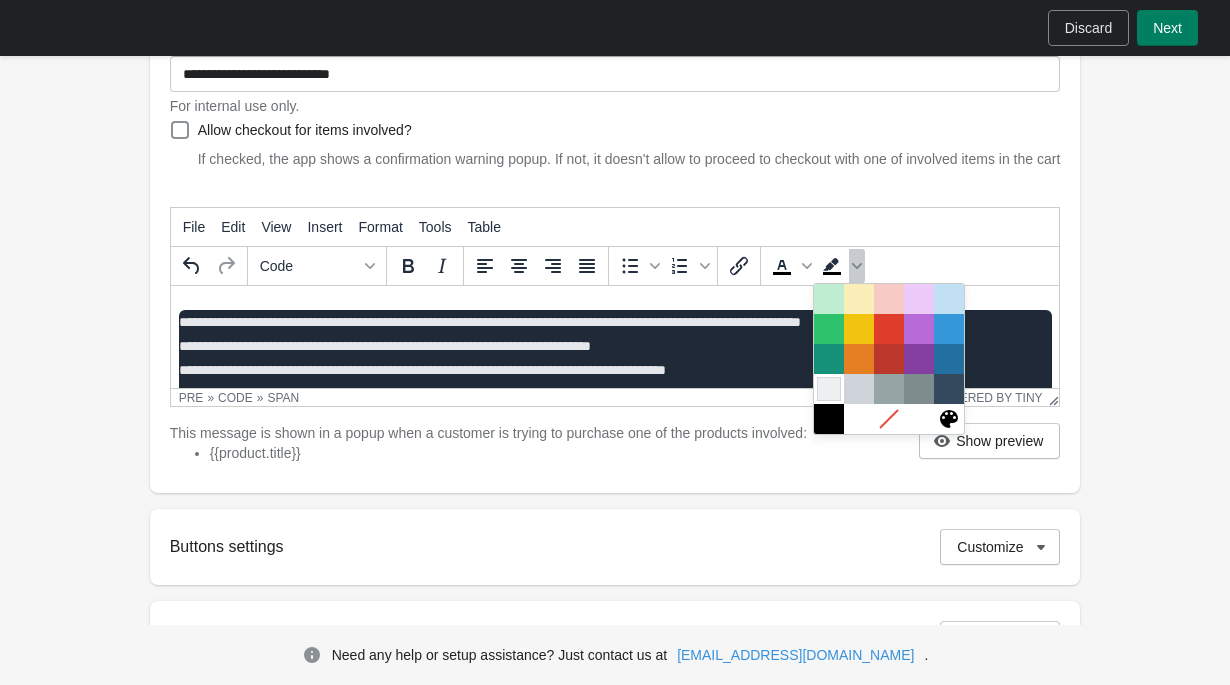 click at bounding box center [829, 389] 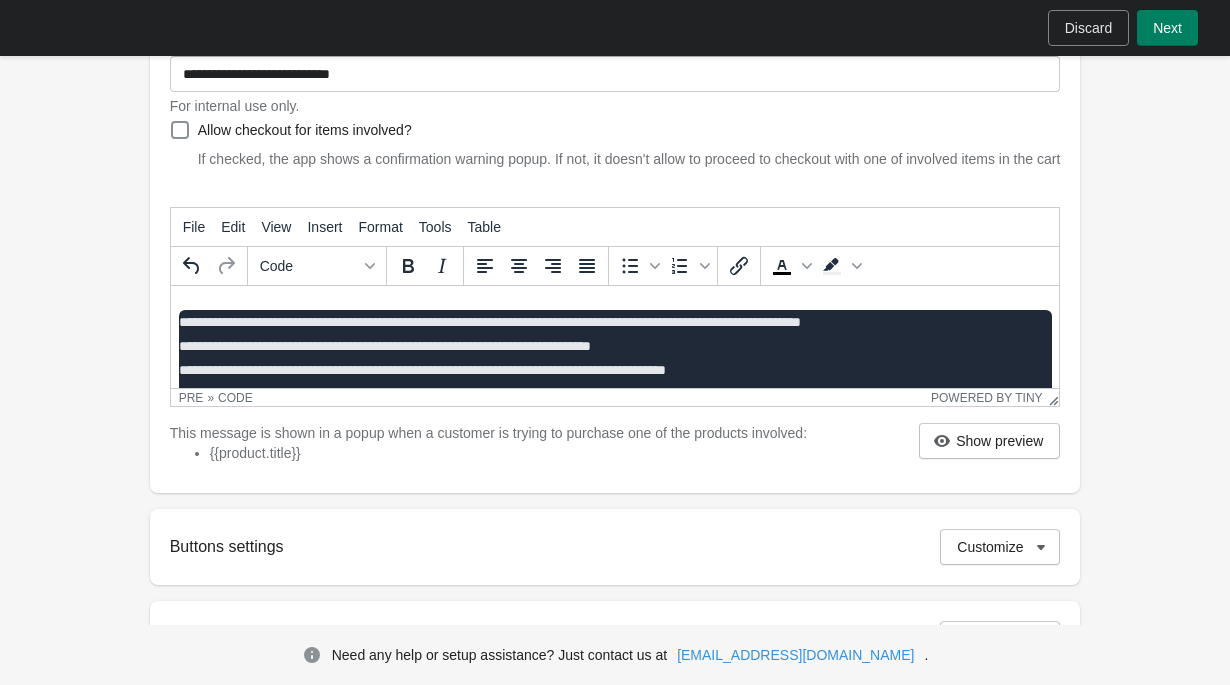 click on "**********" at bounding box center (614, 370) 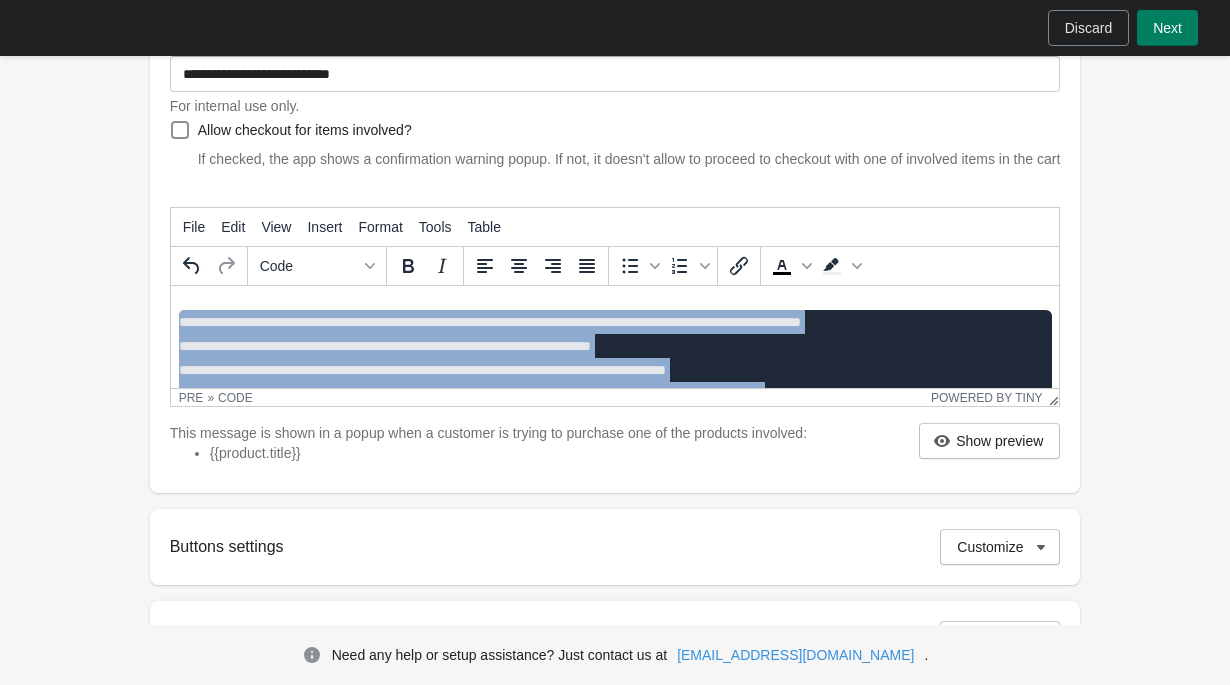 scroll, scrollTop: 66, scrollLeft: 0, axis: vertical 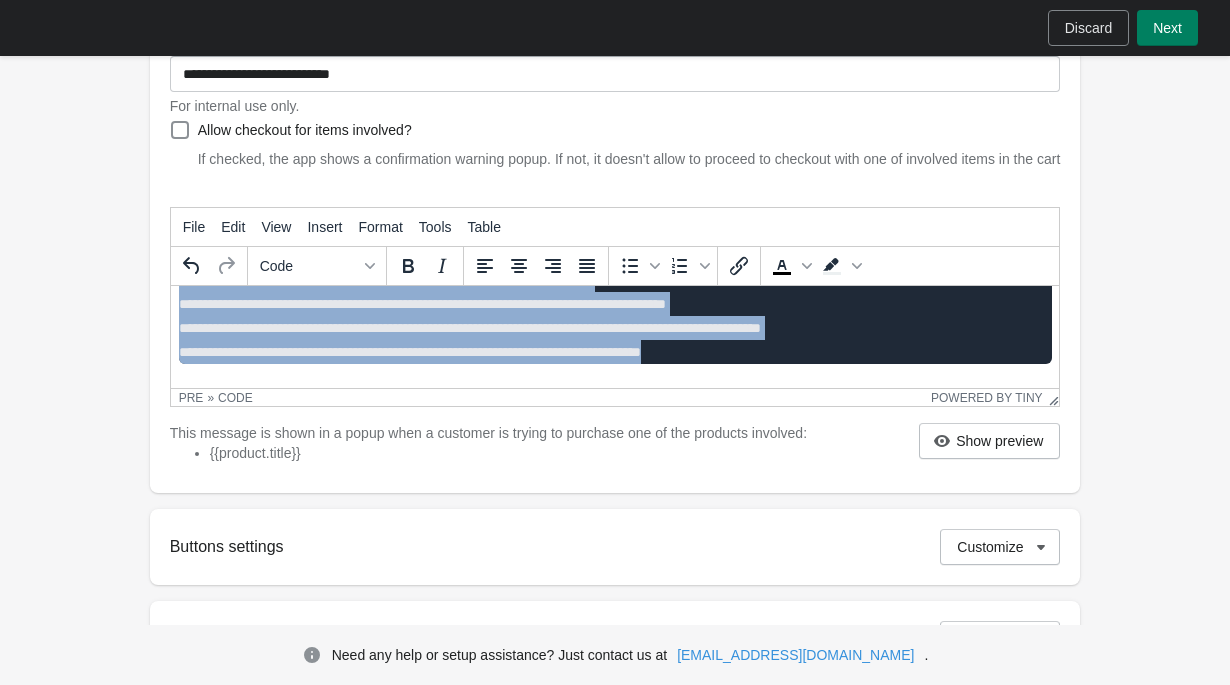 drag, startPoint x: 179, startPoint y: 319, endPoint x: 1039, endPoint y: 402, distance: 863.996 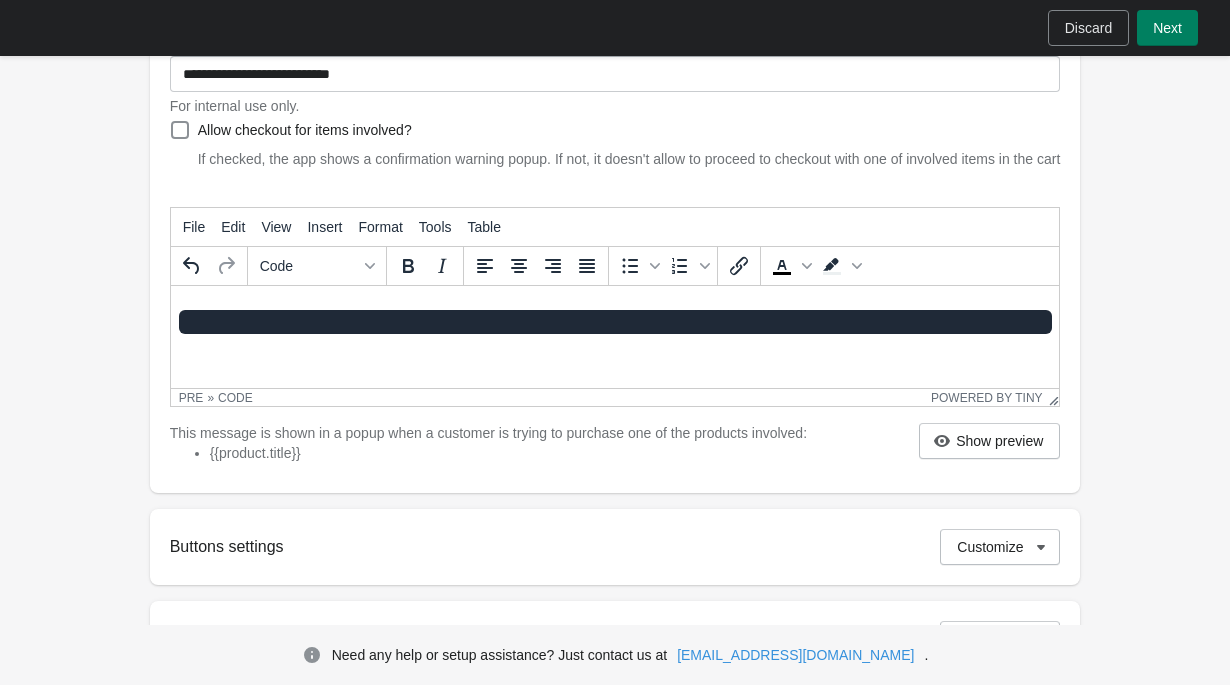 scroll, scrollTop: 0, scrollLeft: 0, axis: both 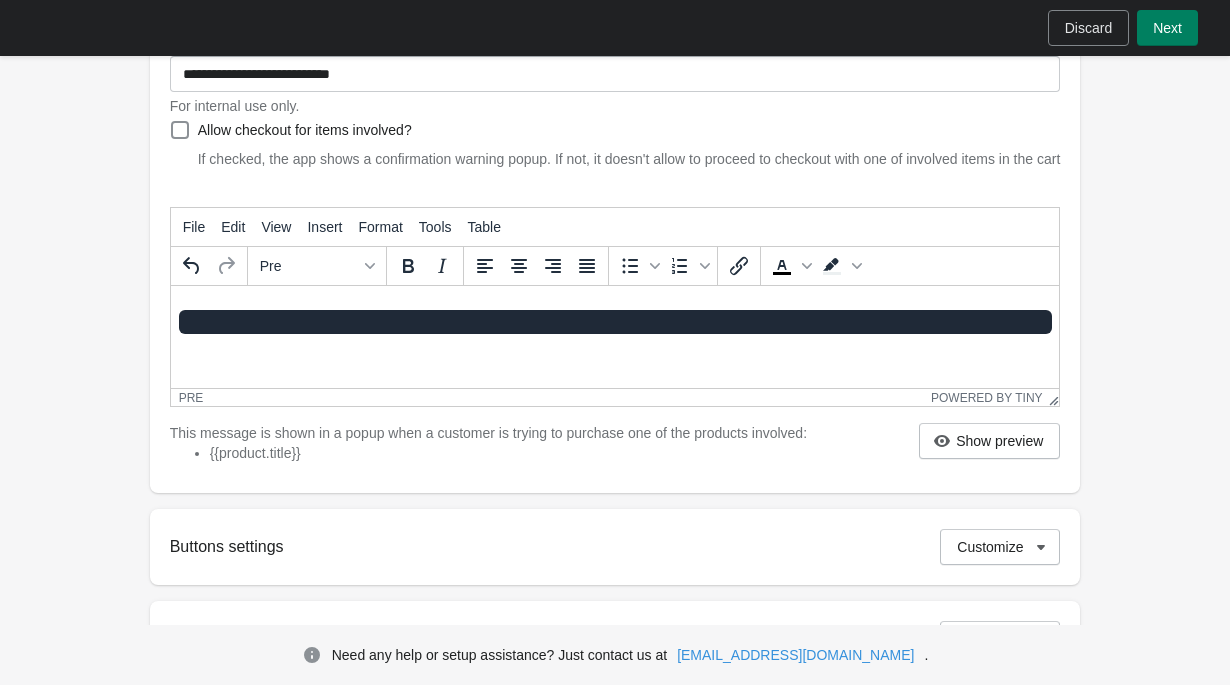 click at bounding box center [614, 322] 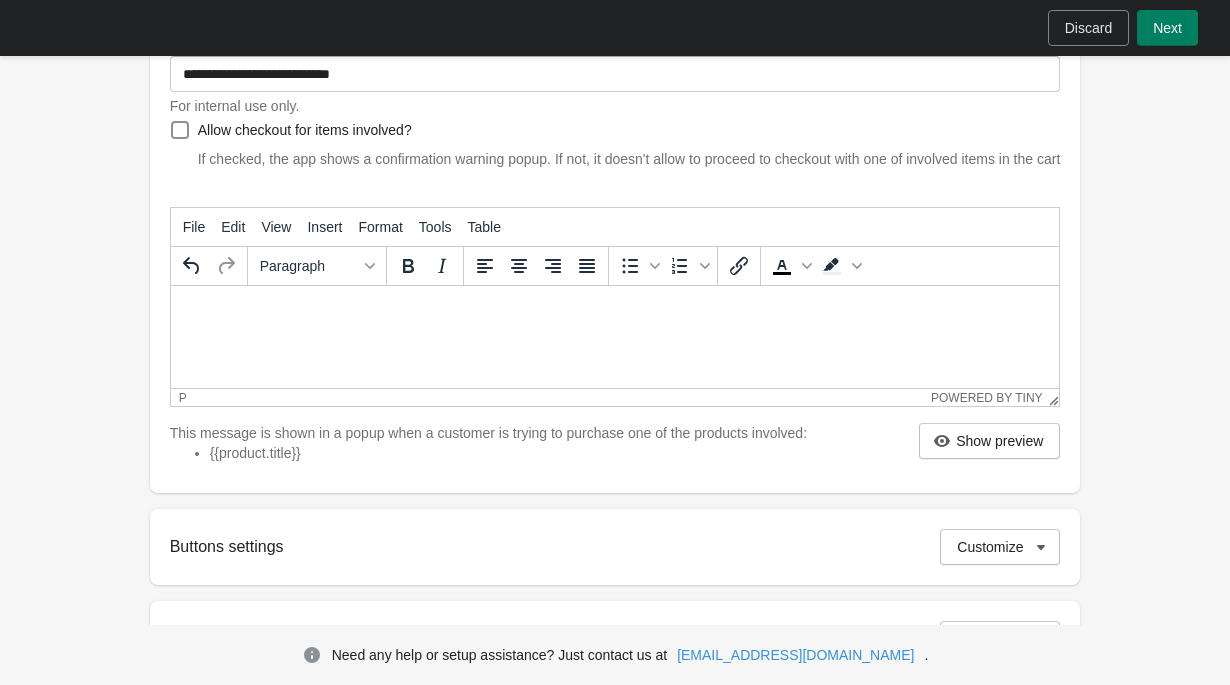 click at bounding box center (614, 310) 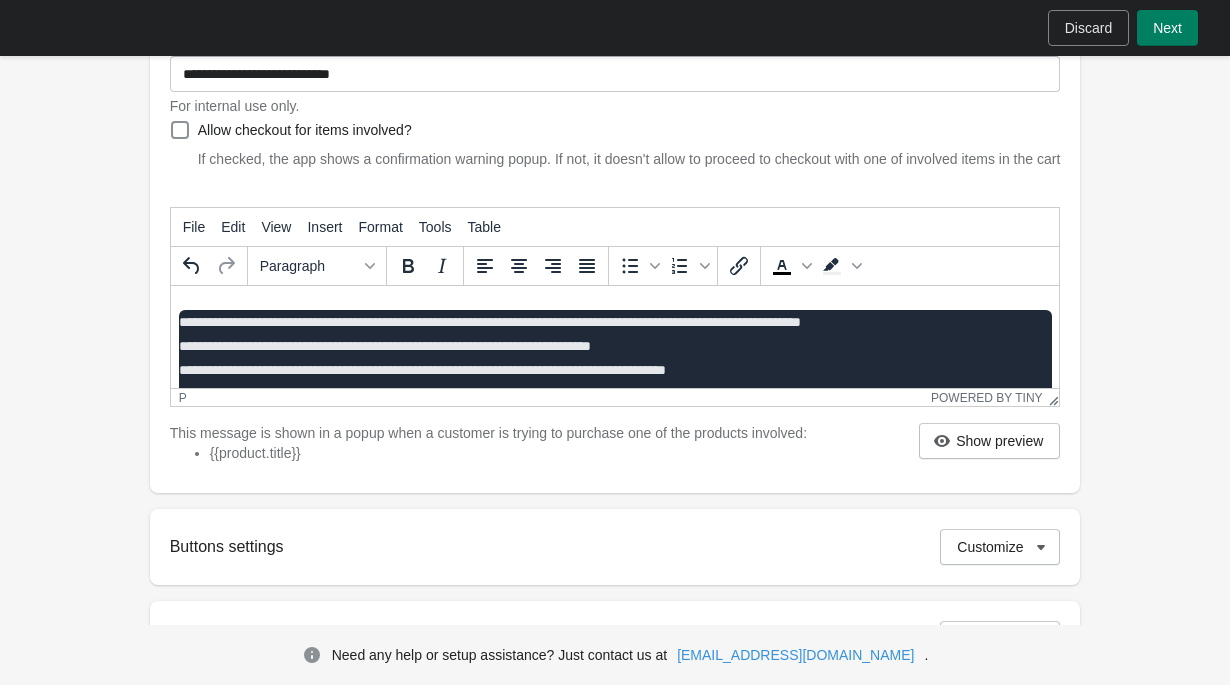 scroll, scrollTop: 38, scrollLeft: 0, axis: vertical 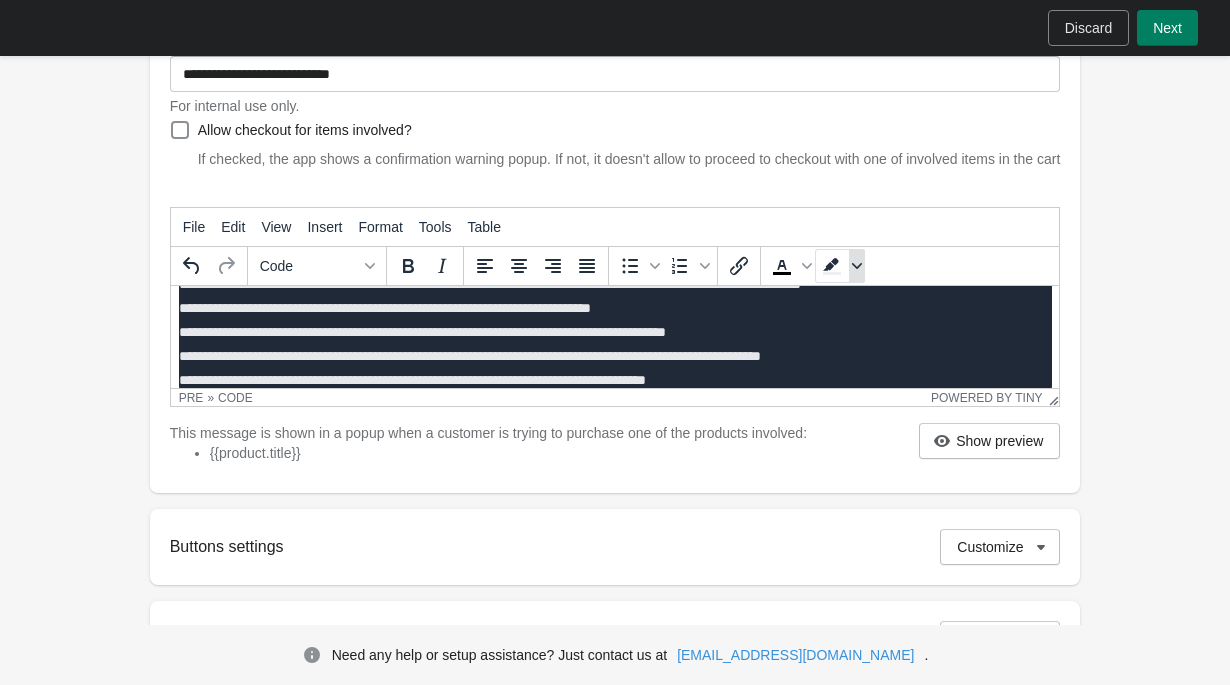 click 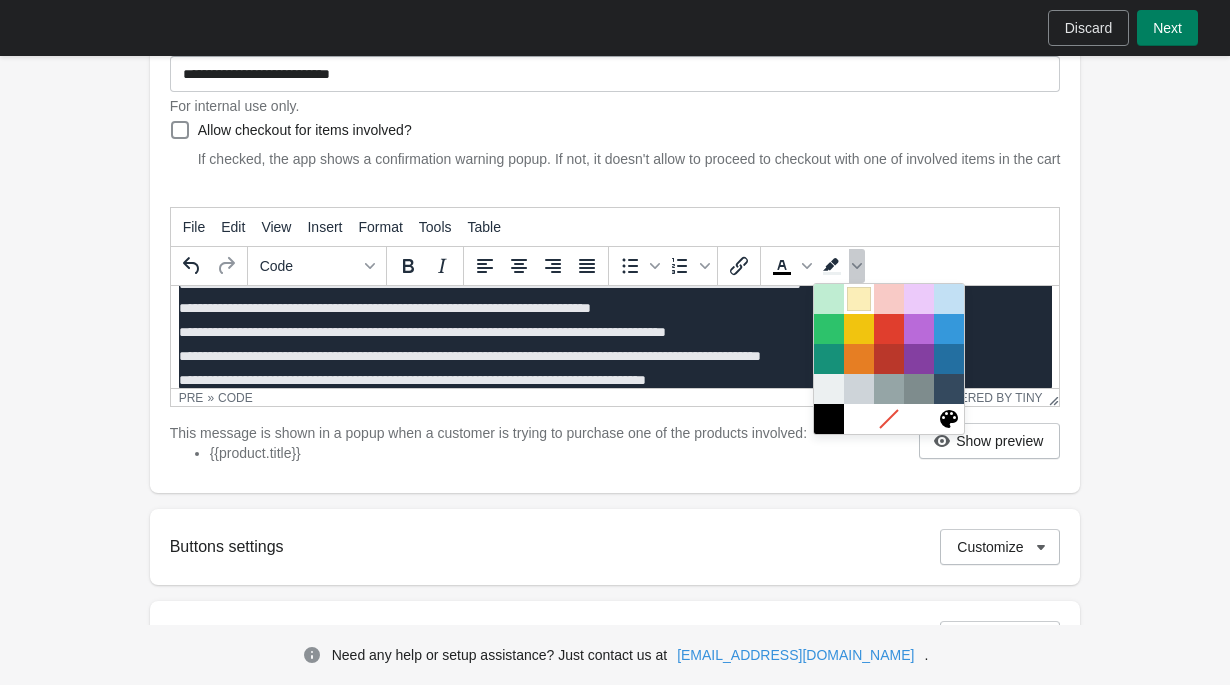 click at bounding box center (859, 299) 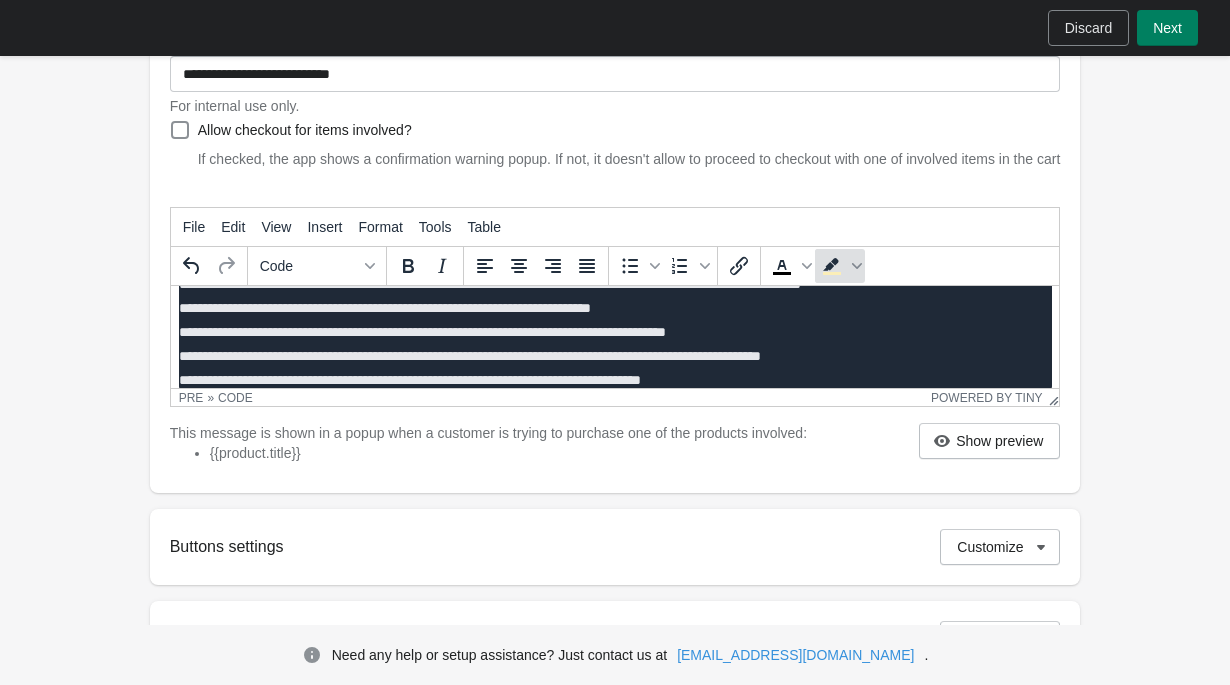 click 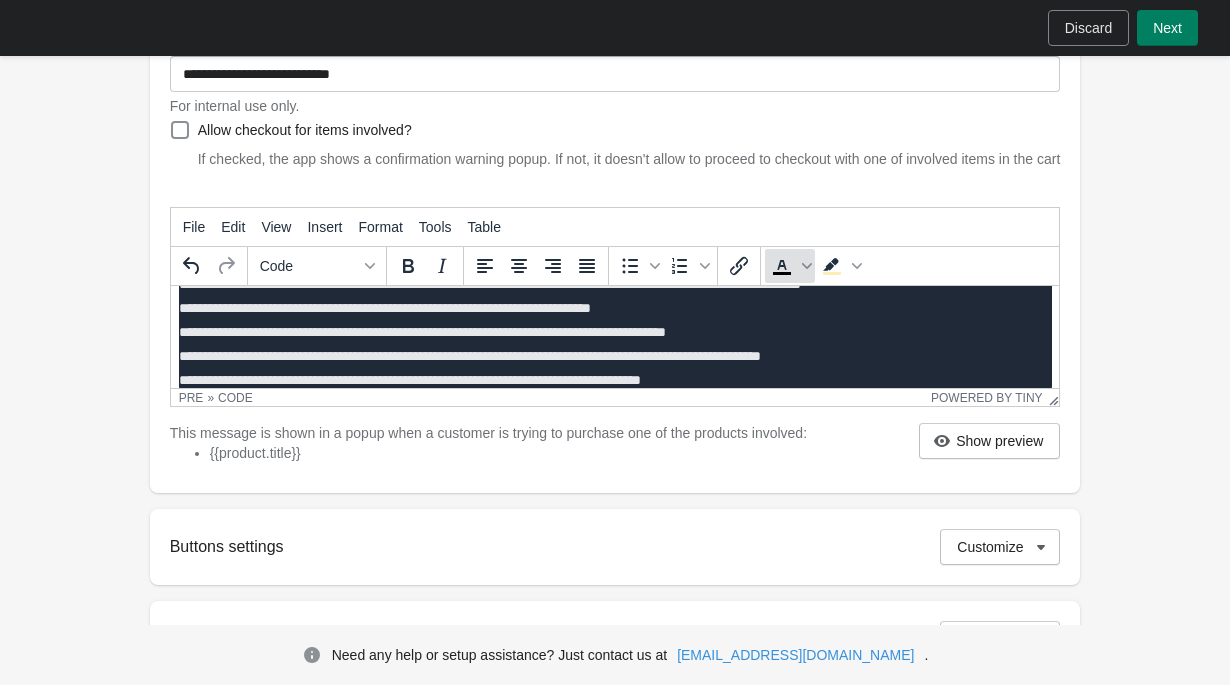 click 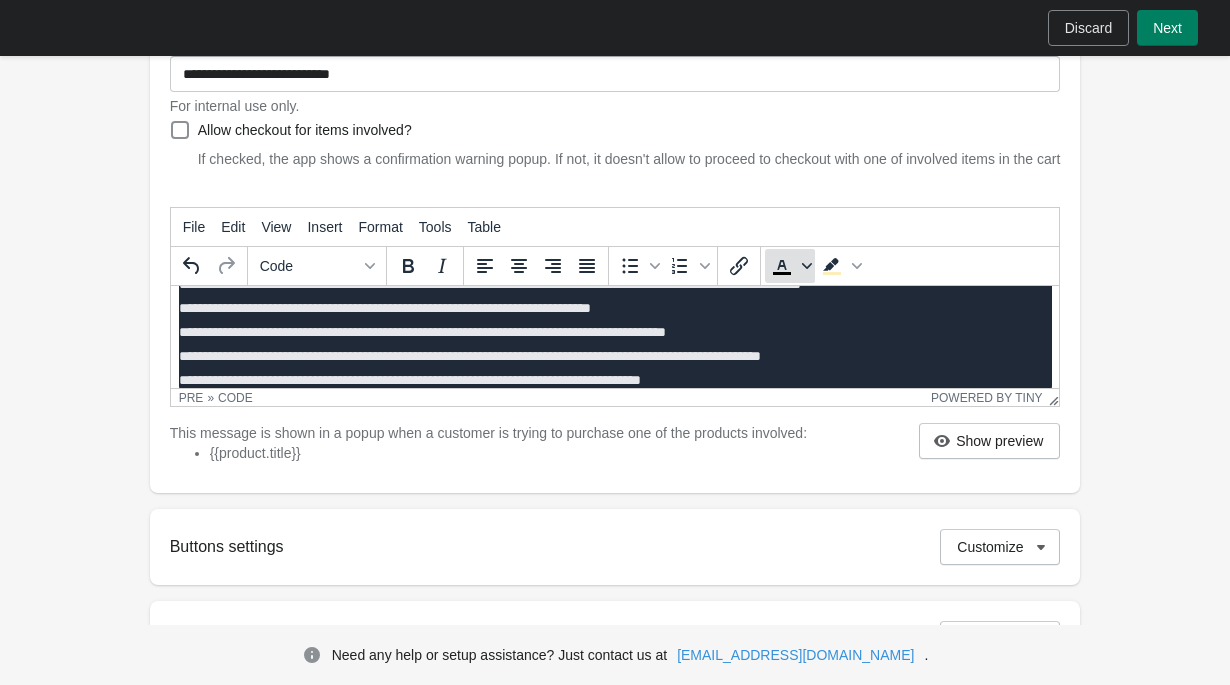 click at bounding box center (807, 266) 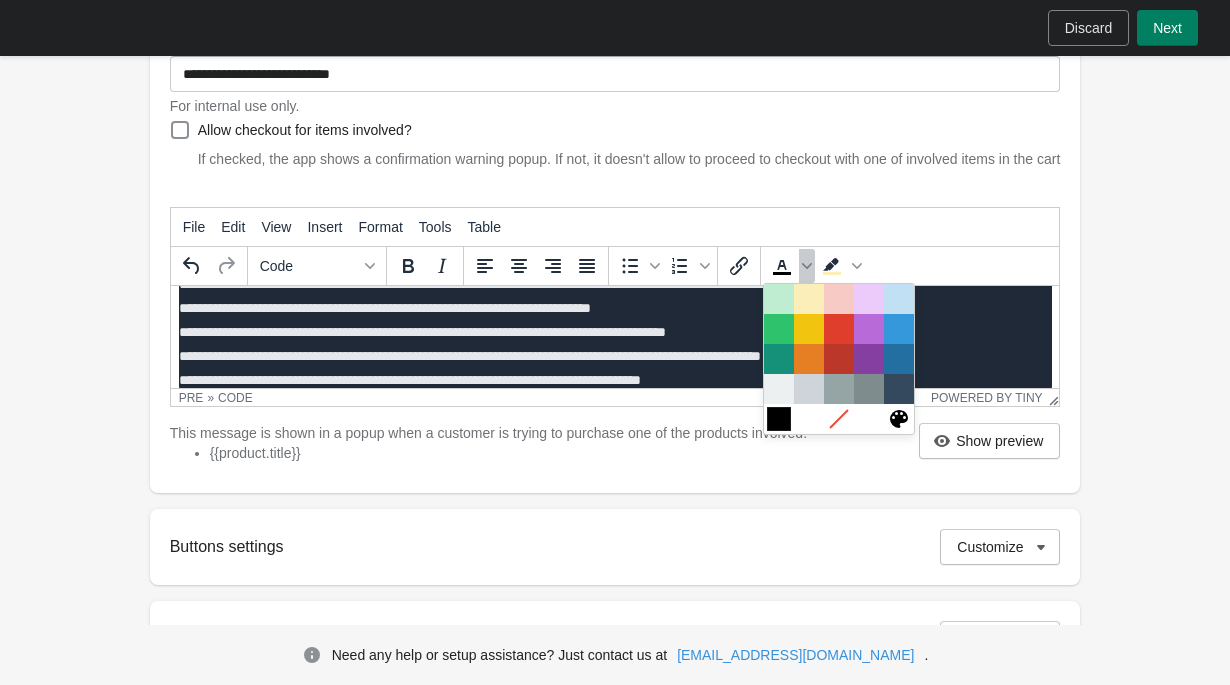 click at bounding box center [779, 419] 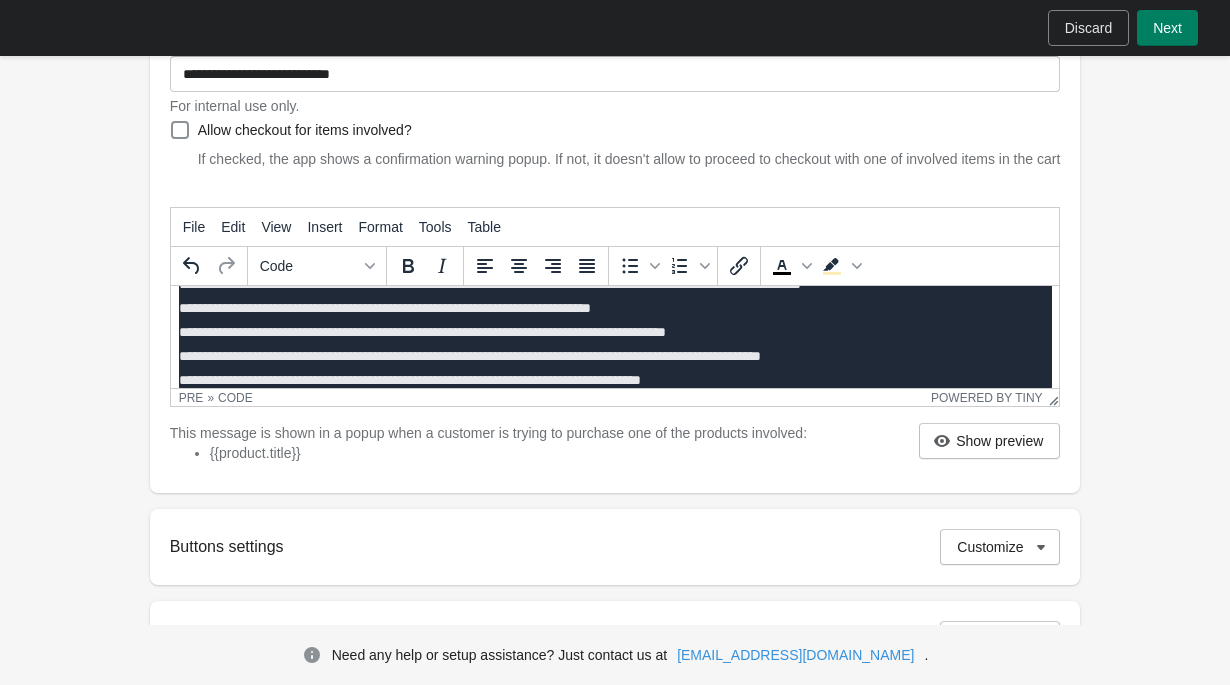 click on "**********" at bounding box center [614, 332] 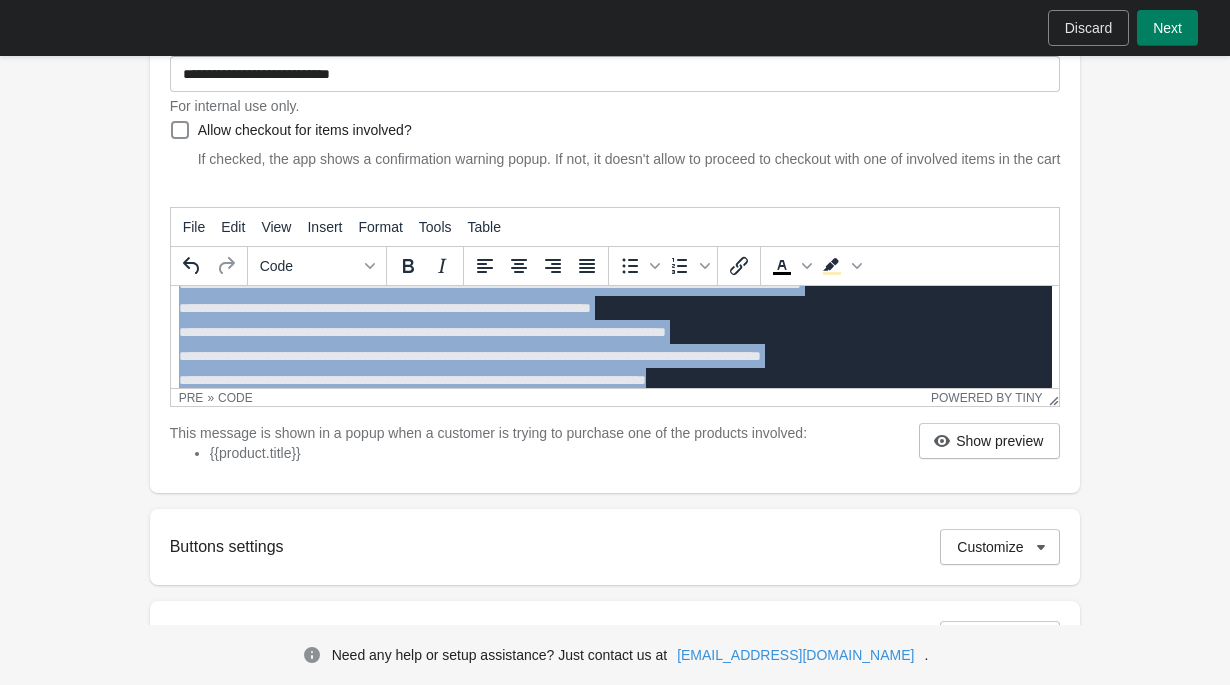 scroll, scrollTop: 0, scrollLeft: 0, axis: both 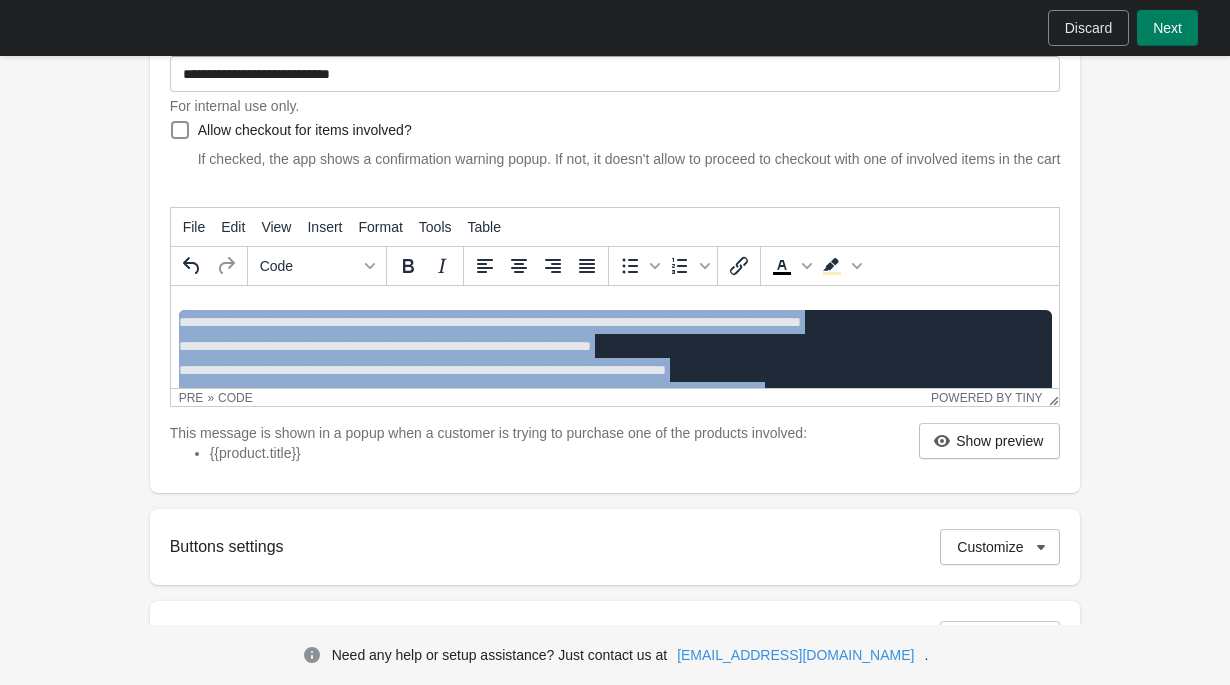 drag, startPoint x: 973, startPoint y: 379, endPoint x: 167, endPoint y: 265, distance: 814.0221 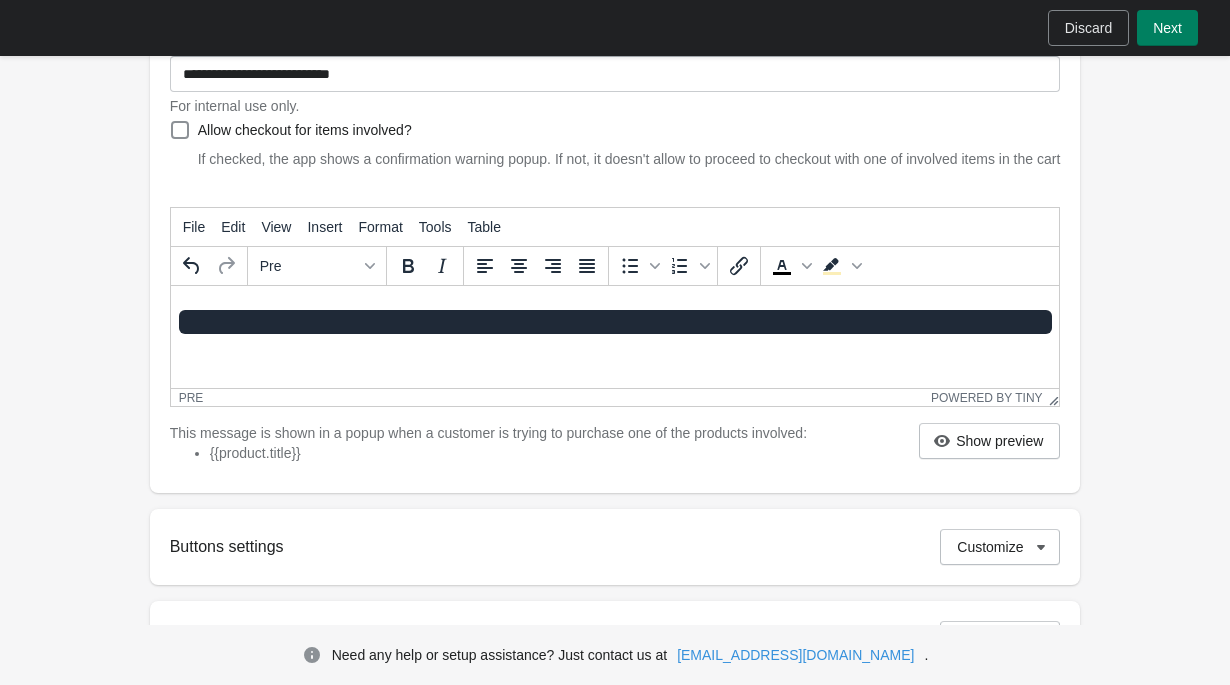 click at bounding box center [614, 322] 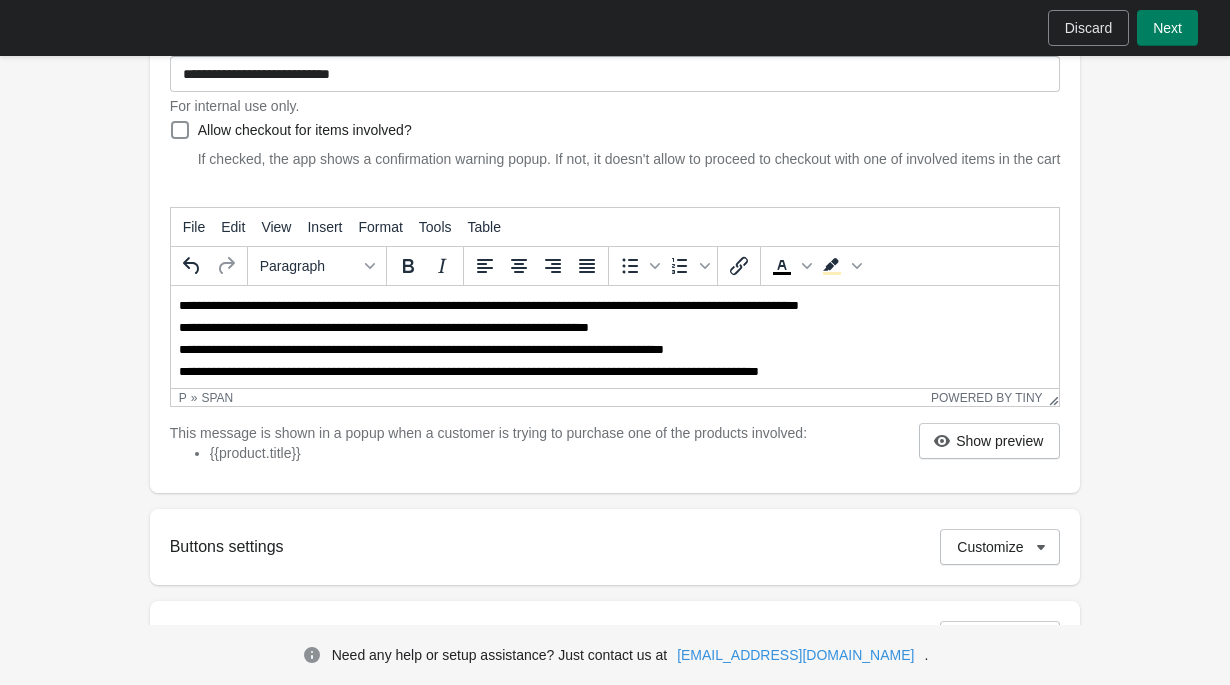 scroll, scrollTop: 278, scrollLeft: 0, axis: vertical 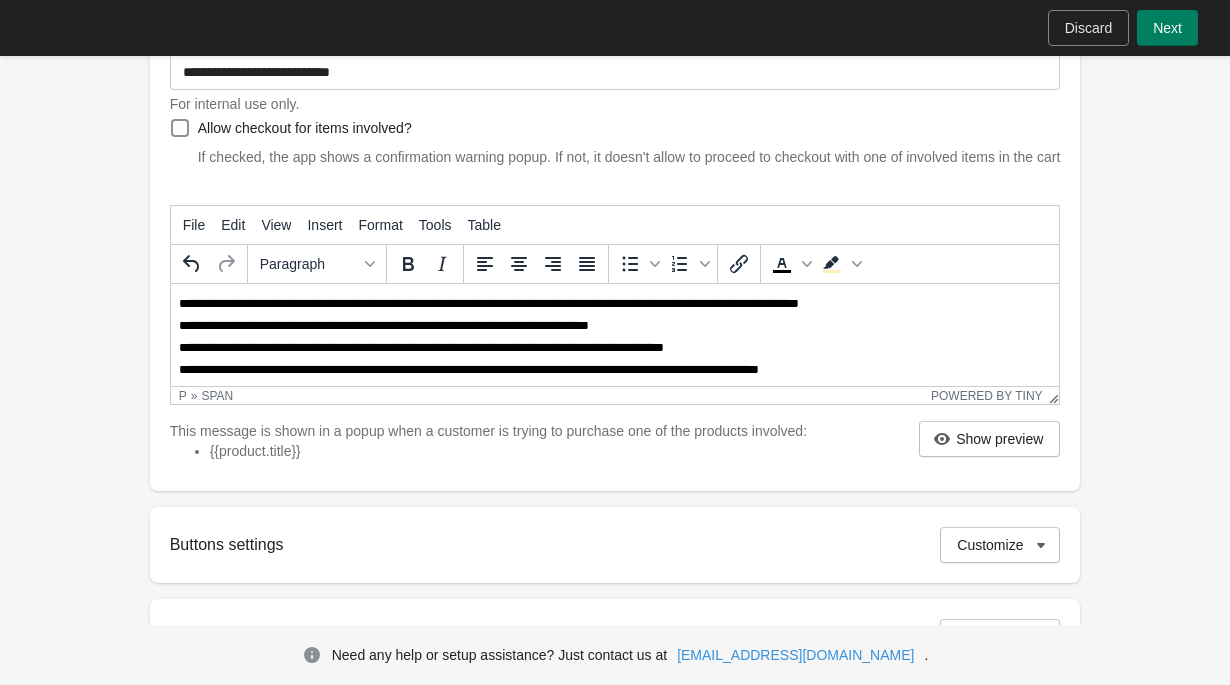 click on "**********" at bounding box center (488, 303) 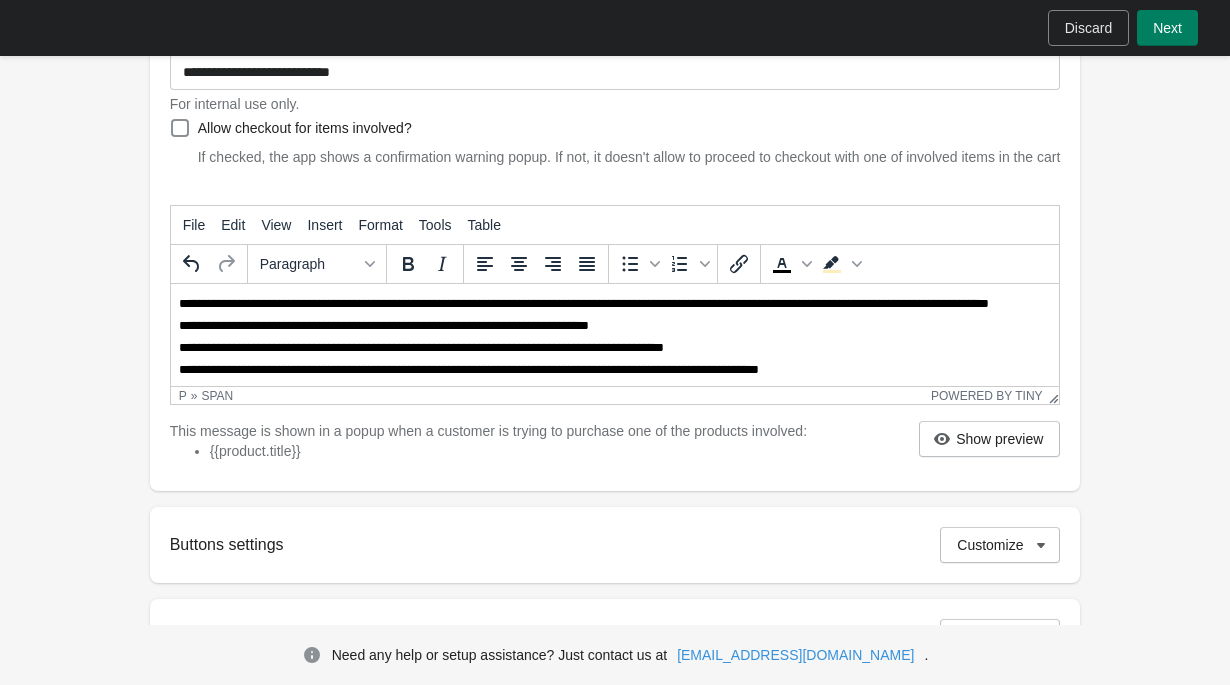 click on "**********" at bounding box center [383, 325] 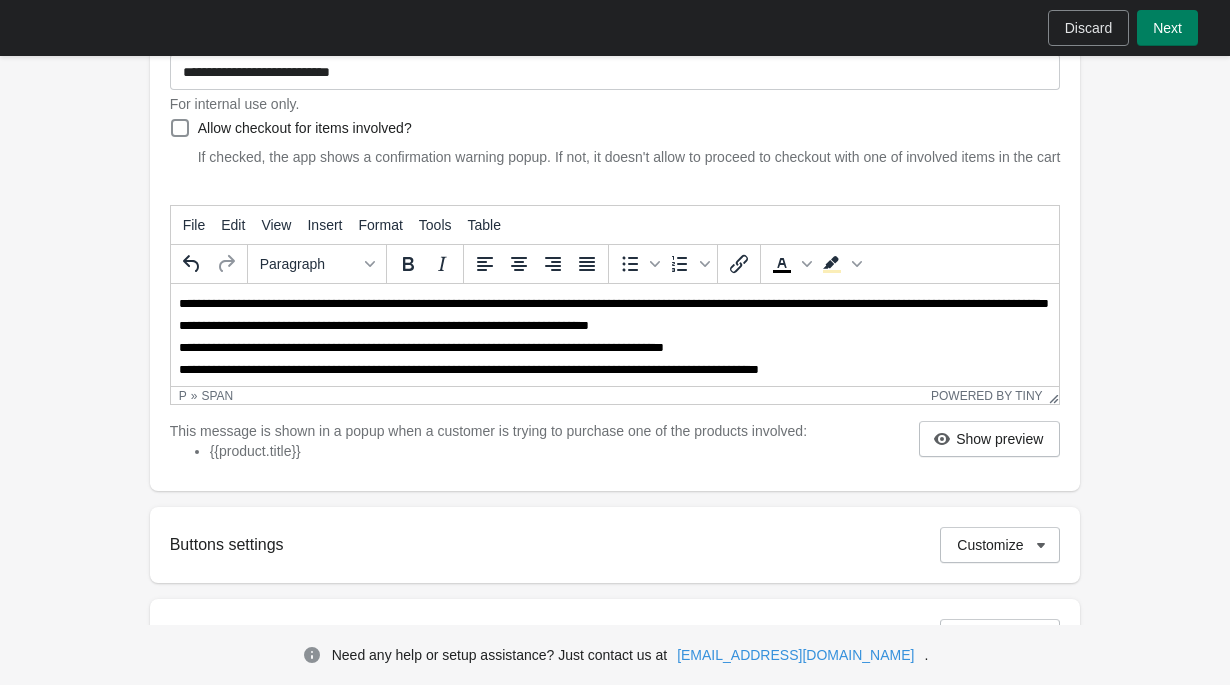 click on "**********" at bounding box center (614, 303) 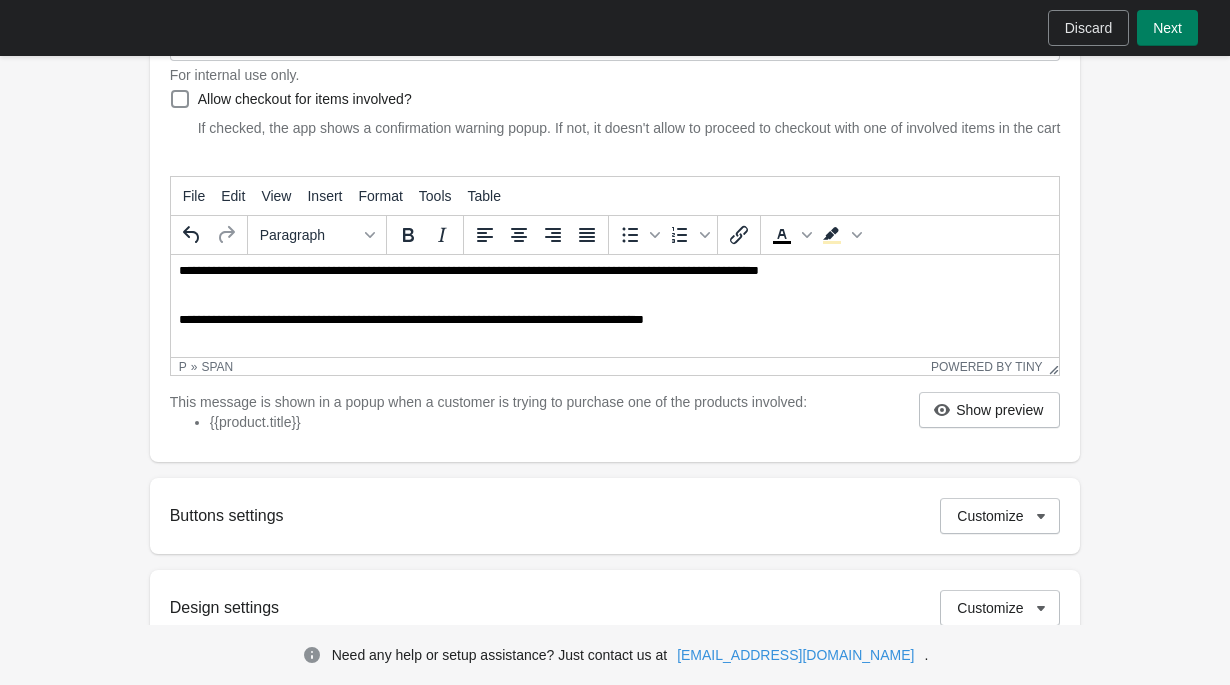 scroll, scrollTop: 114, scrollLeft: 0, axis: vertical 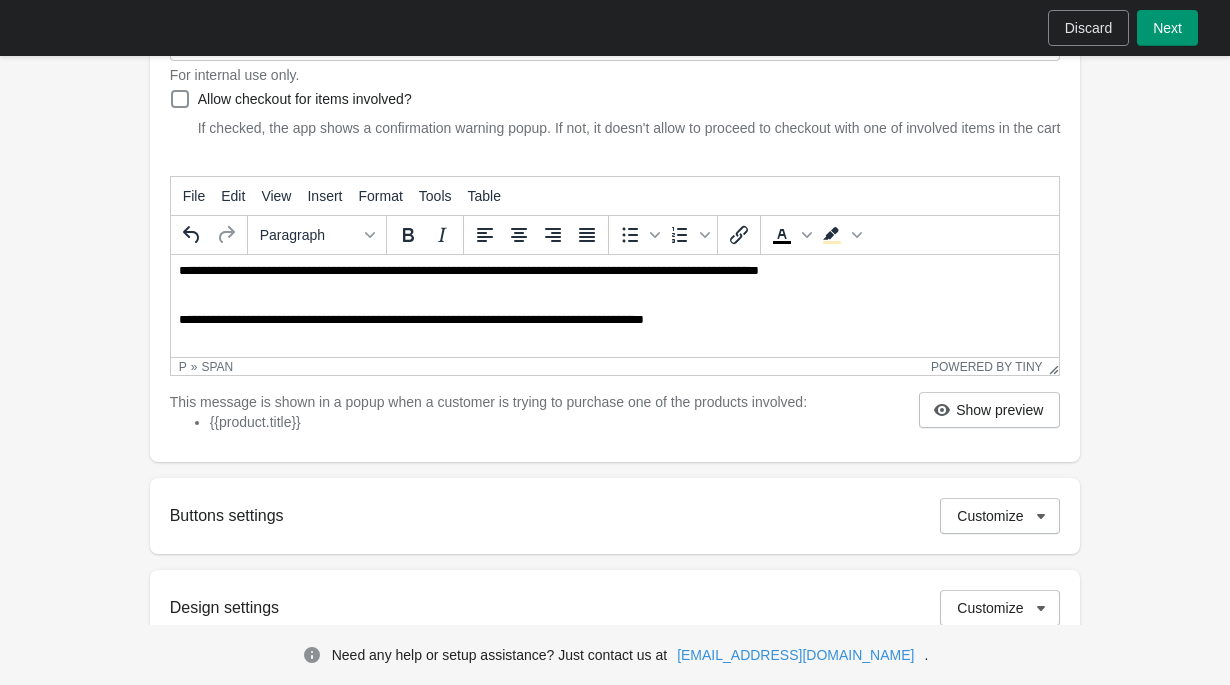 click on "Next" at bounding box center (1167, 28) 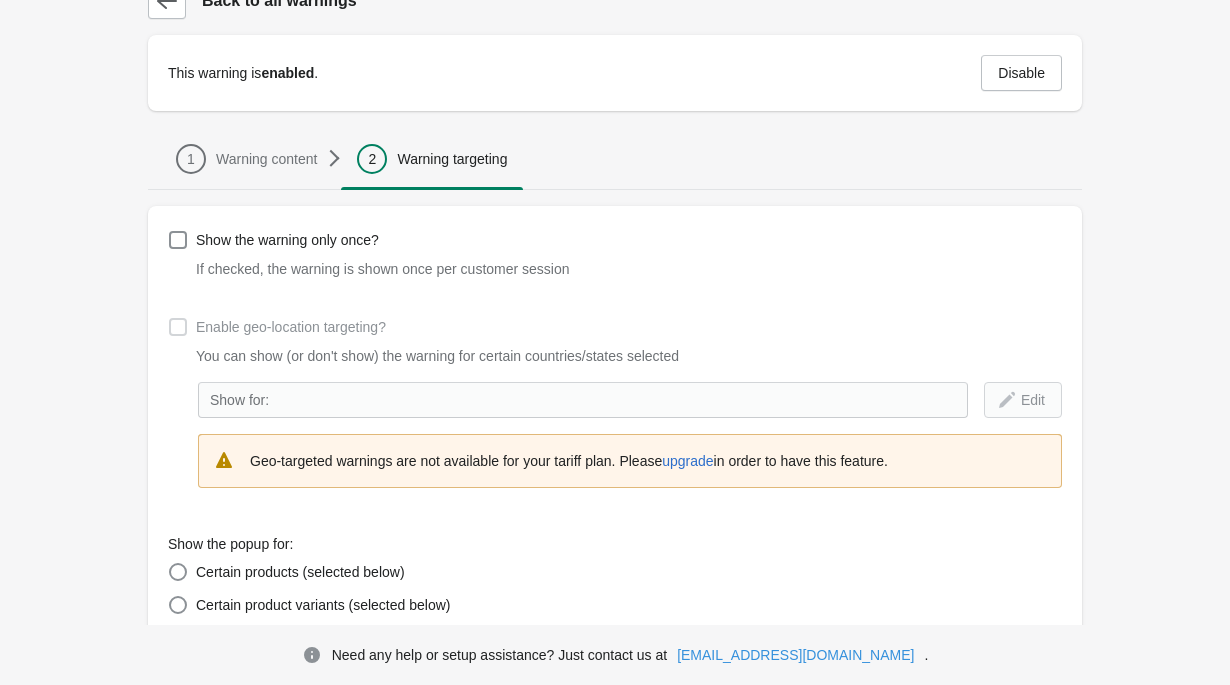 scroll, scrollTop: 87, scrollLeft: 0, axis: vertical 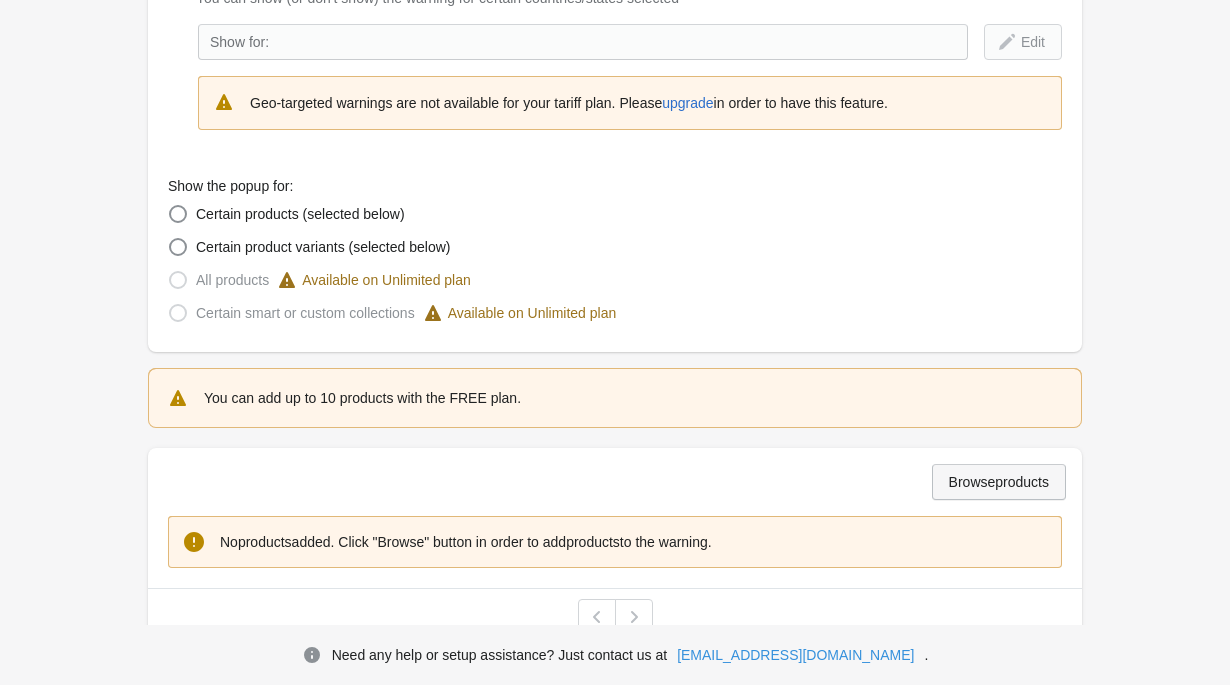 click on "Browse  products" at bounding box center (999, 482) 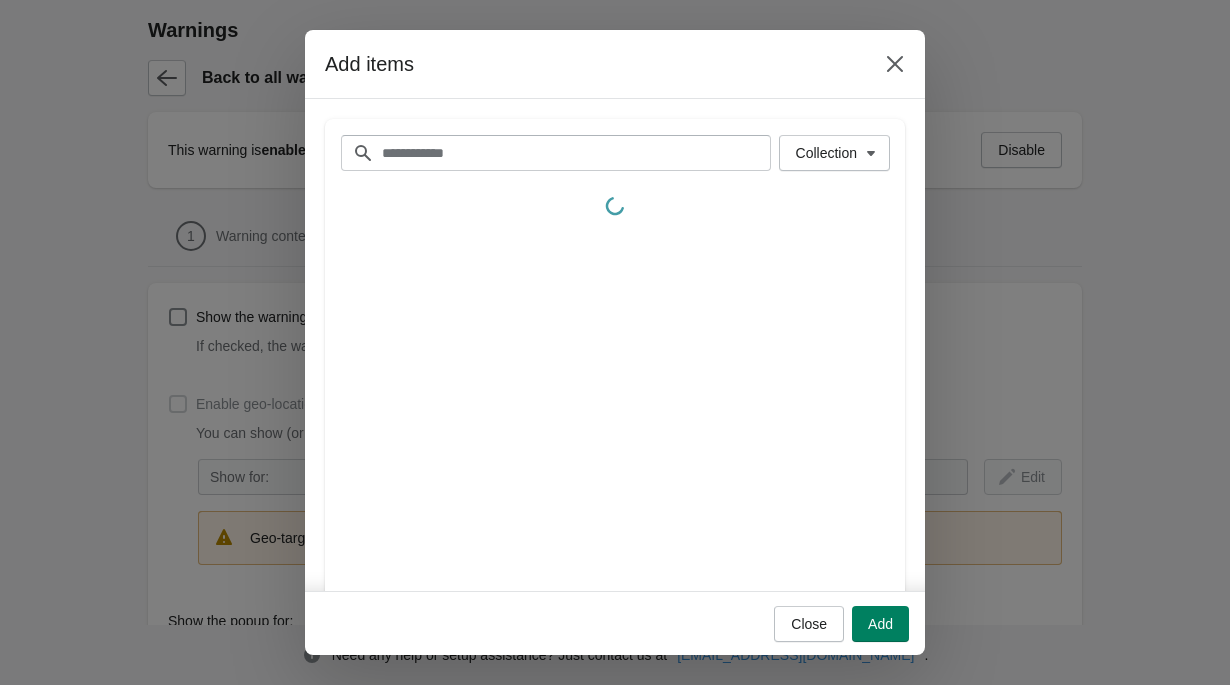 scroll, scrollTop: 435, scrollLeft: 0, axis: vertical 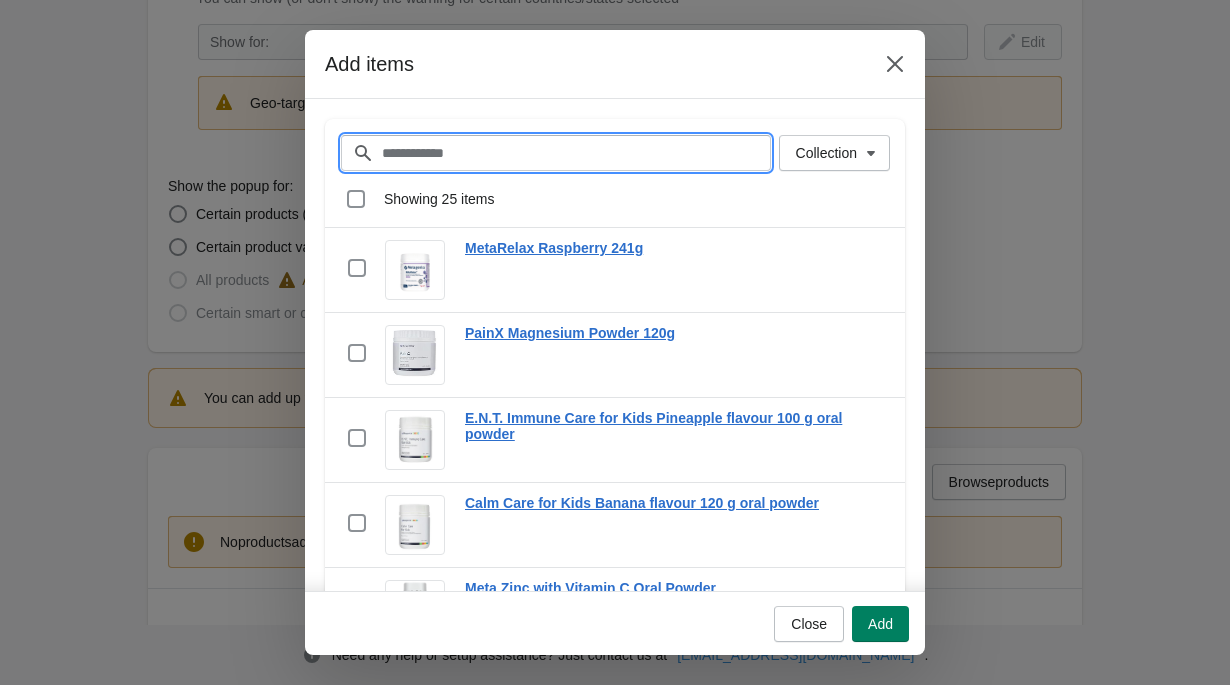 click on "Filter items" at bounding box center [576, 153] 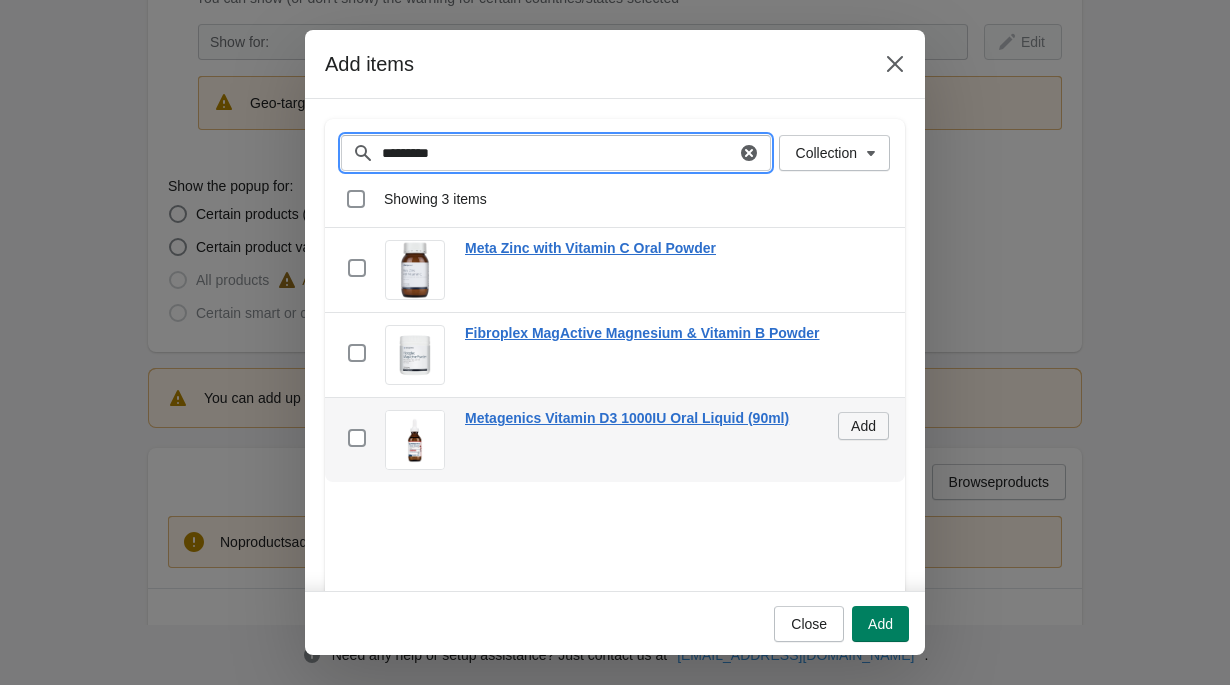 type on "*********" 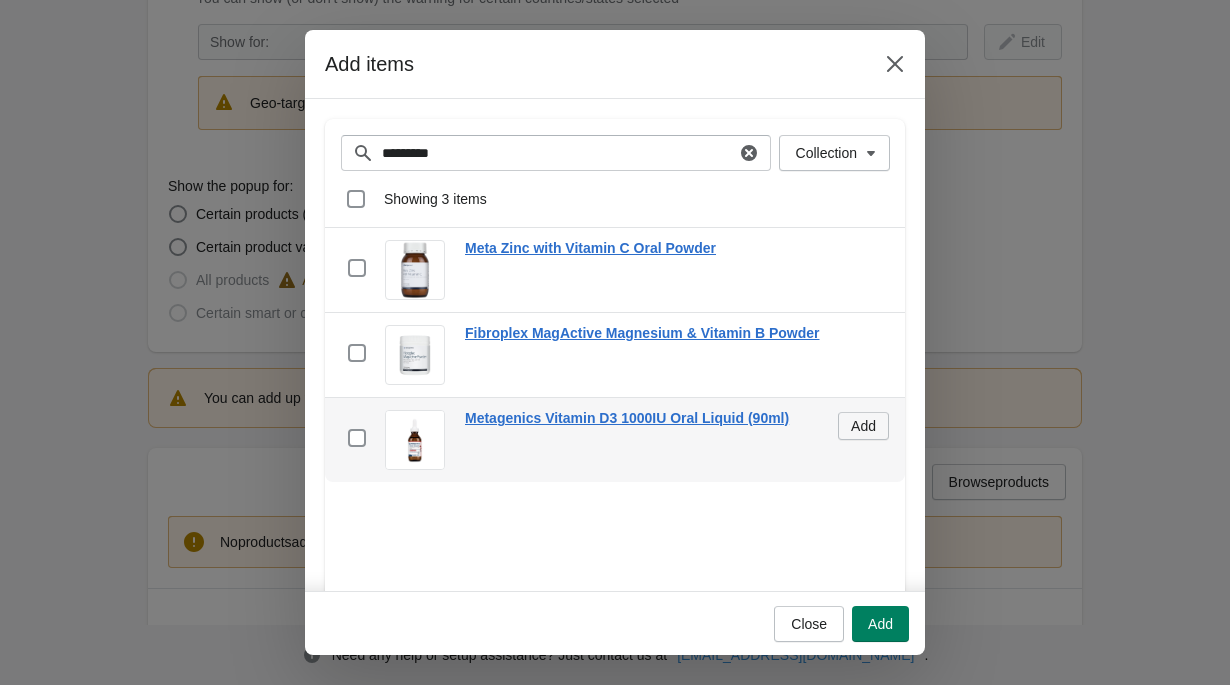 click on "Add" at bounding box center (863, 426) 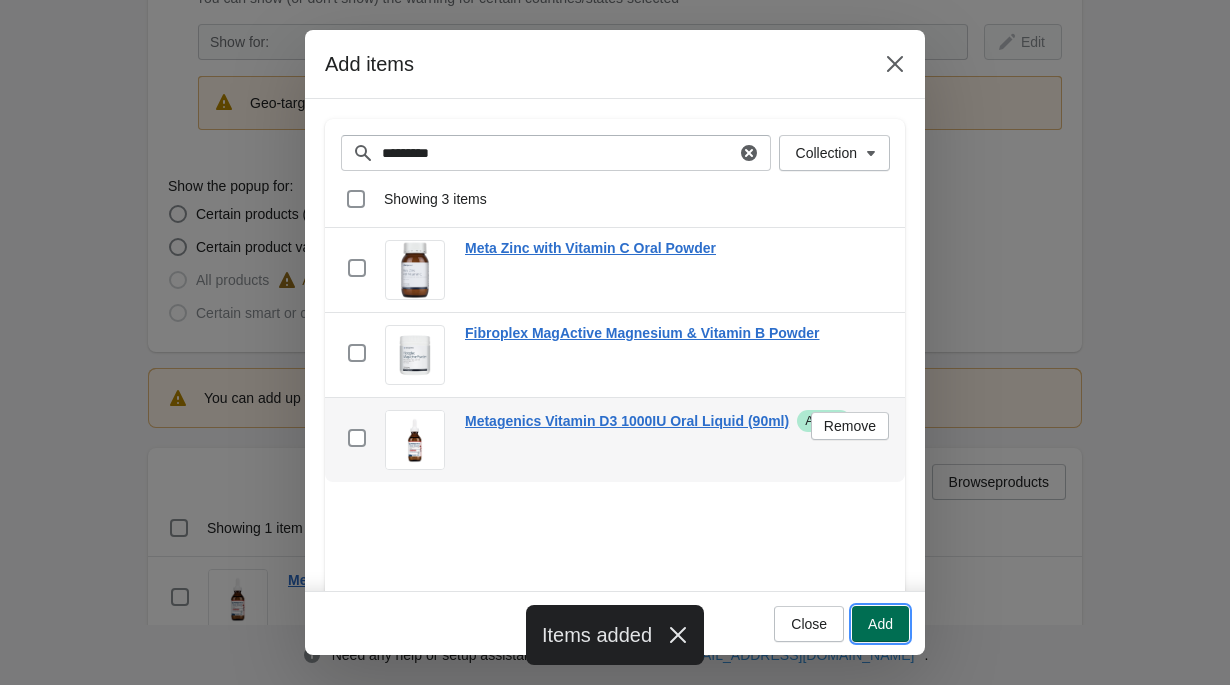 click on "Add" at bounding box center (880, 624) 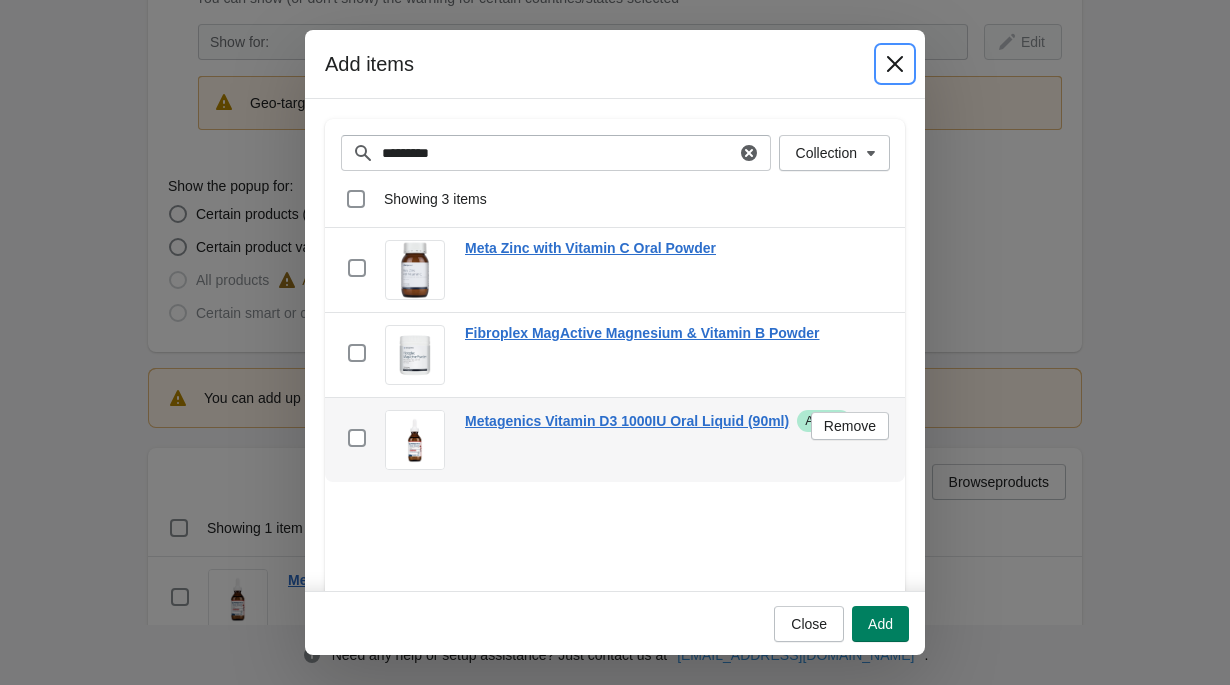 click 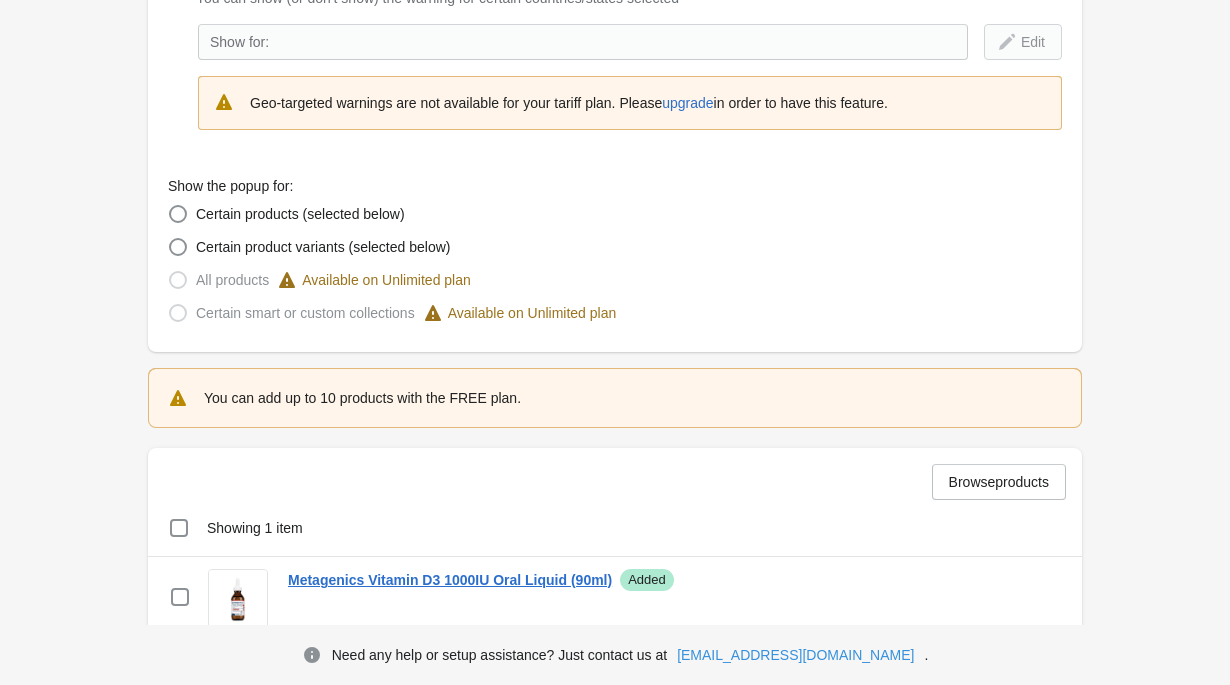 scroll, scrollTop: 586, scrollLeft: 0, axis: vertical 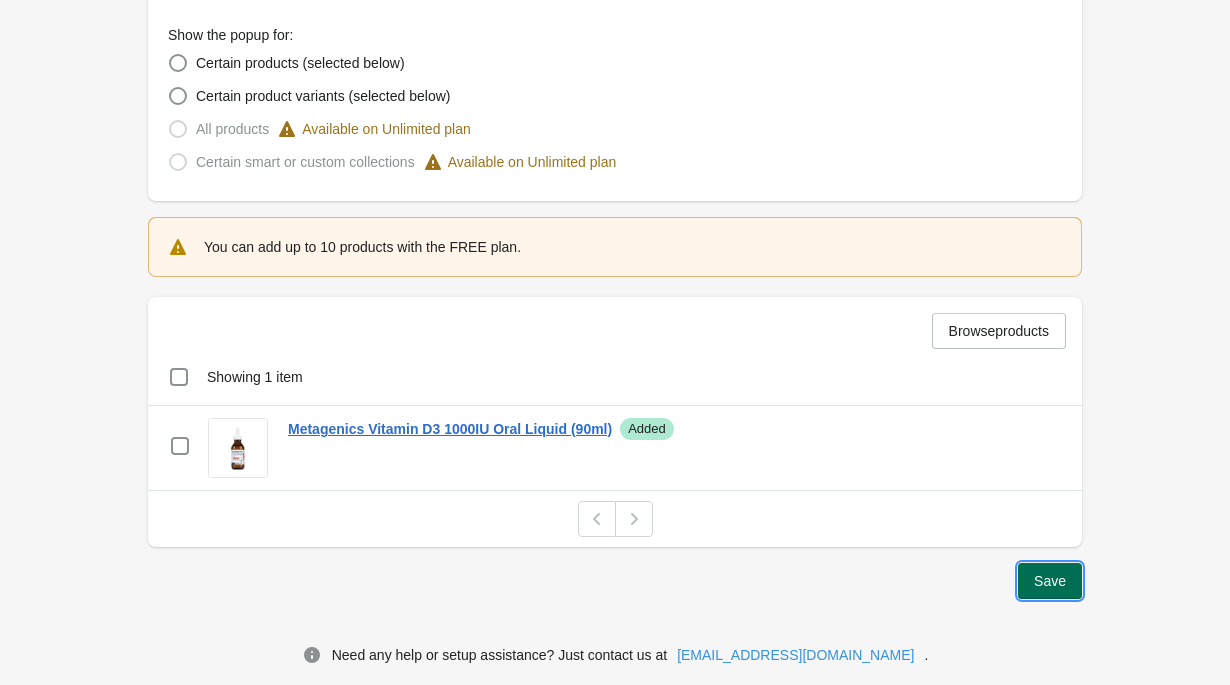click on "Save" at bounding box center (1050, 581) 